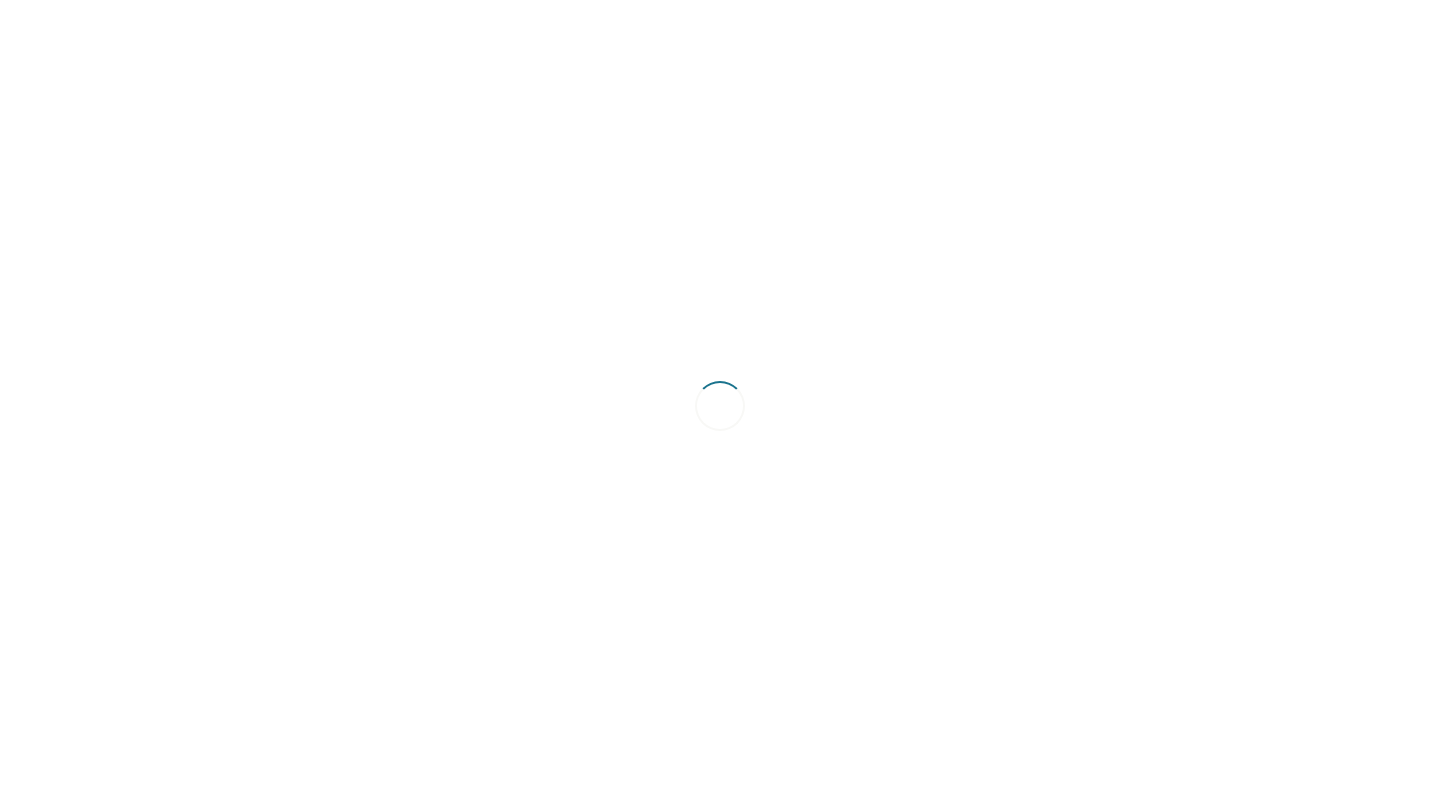 scroll, scrollTop: 0, scrollLeft: 0, axis: both 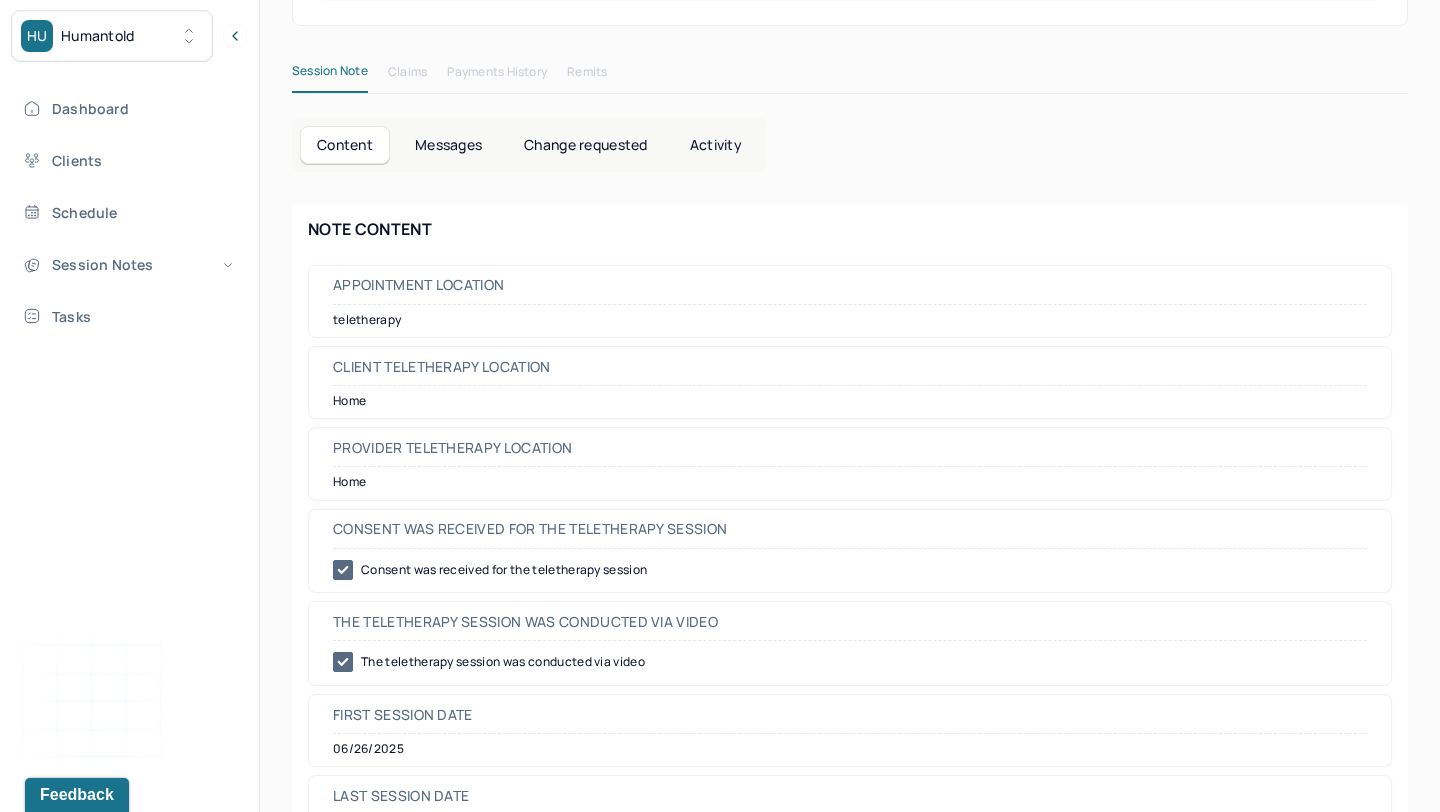 click on "Change requested" at bounding box center [585, 145] 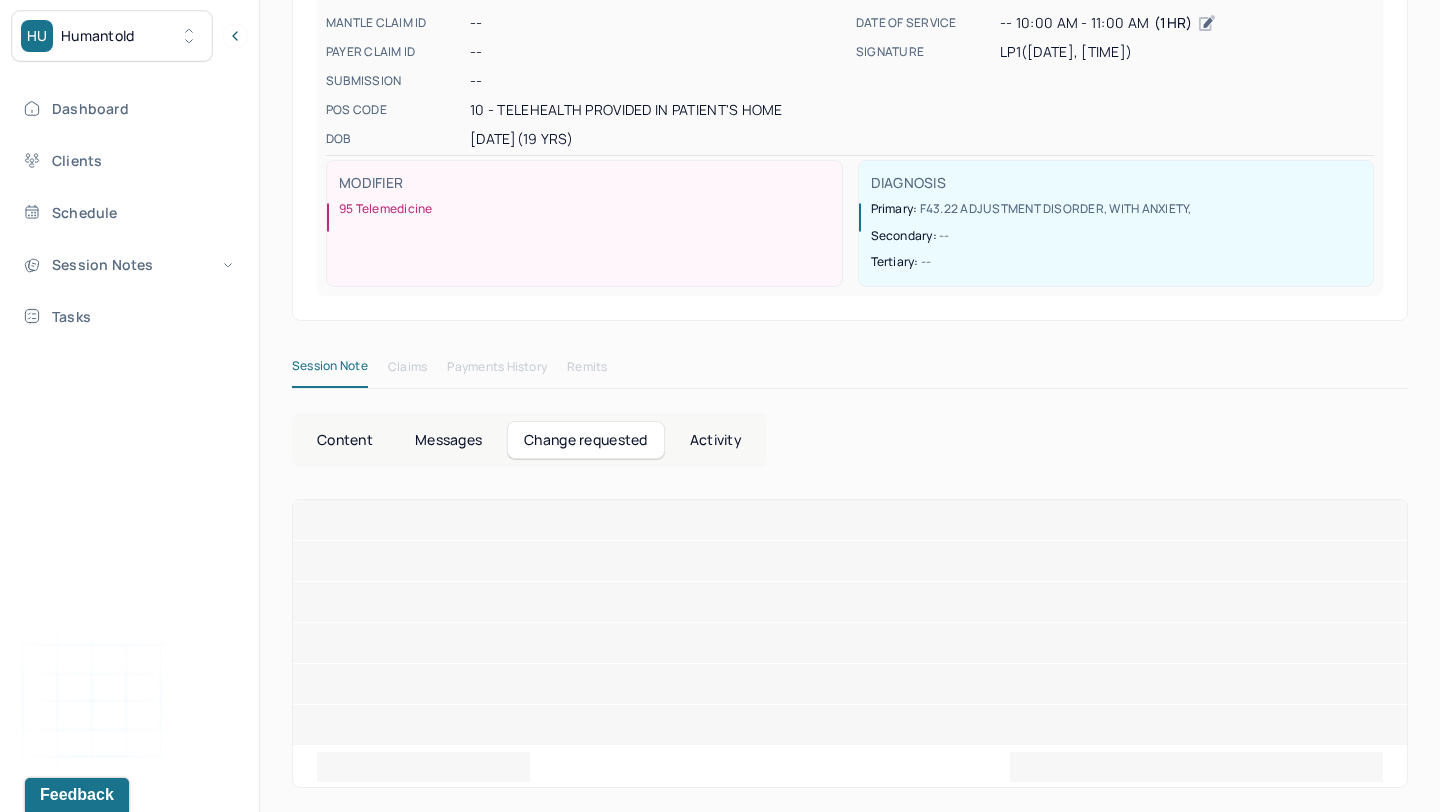 scroll, scrollTop: 336, scrollLeft: 0, axis: vertical 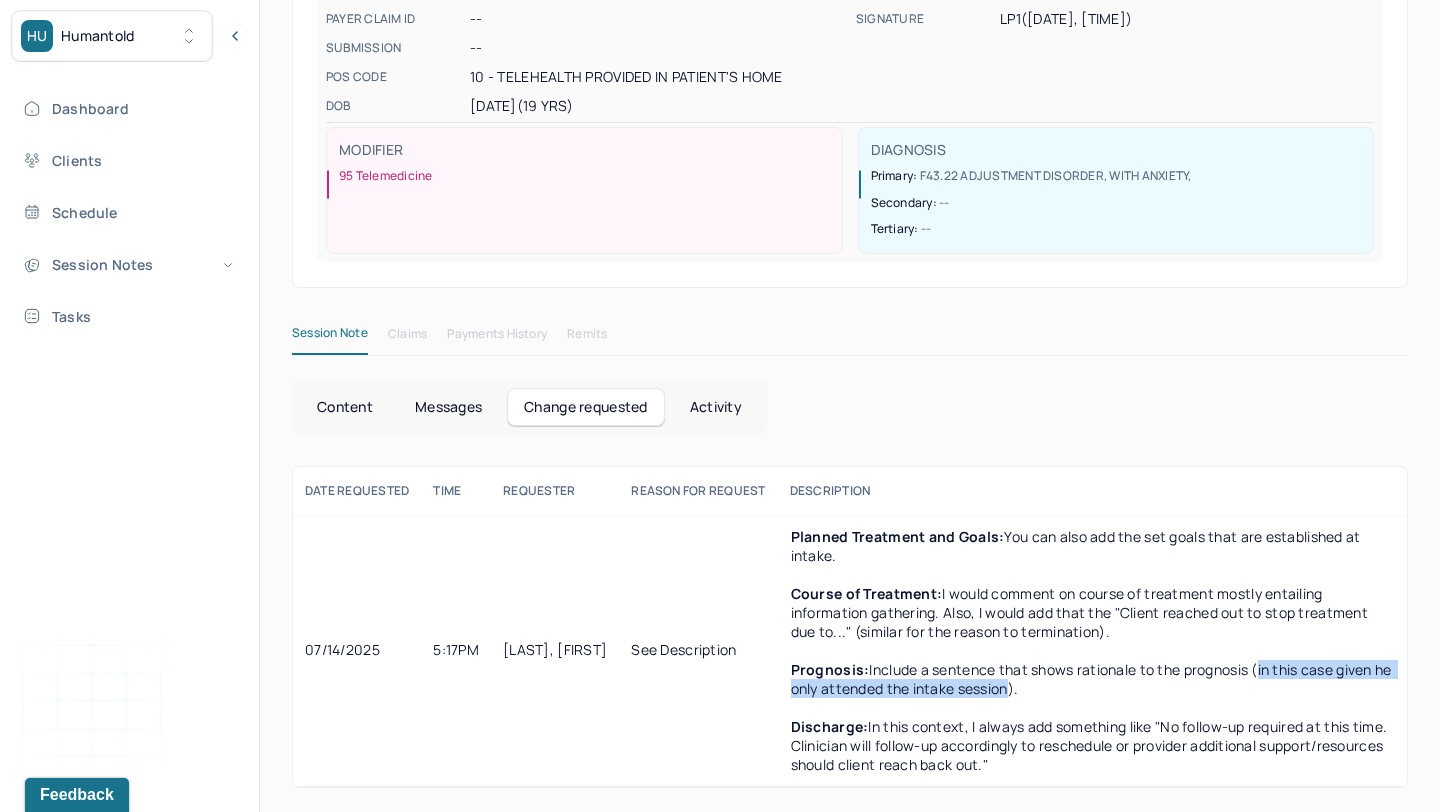 drag, startPoint x: 1276, startPoint y: 670, endPoint x: 1047, endPoint y: 695, distance: 230.36058 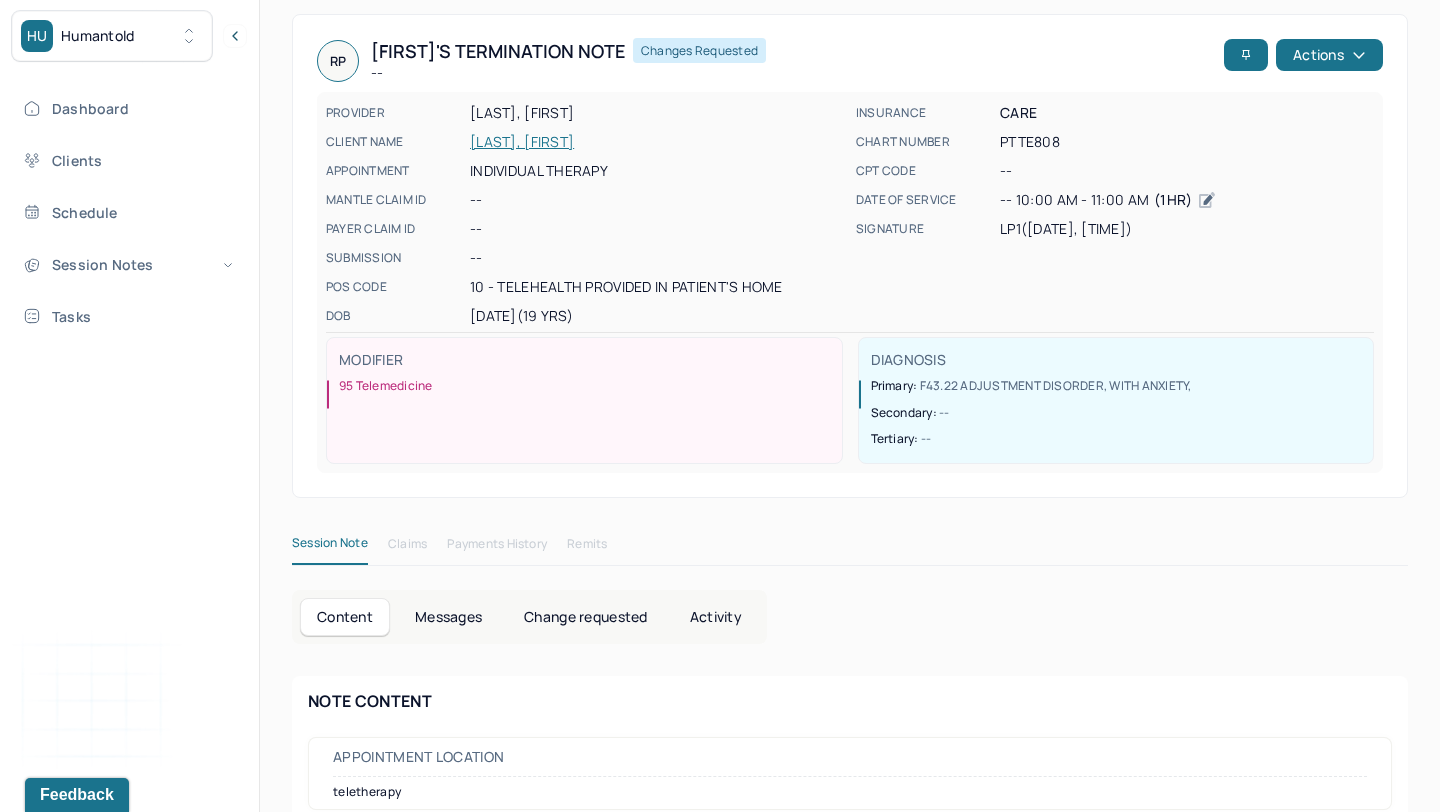 scroll, scrollTop: 121, scrollLeft: 0, axis: vertical 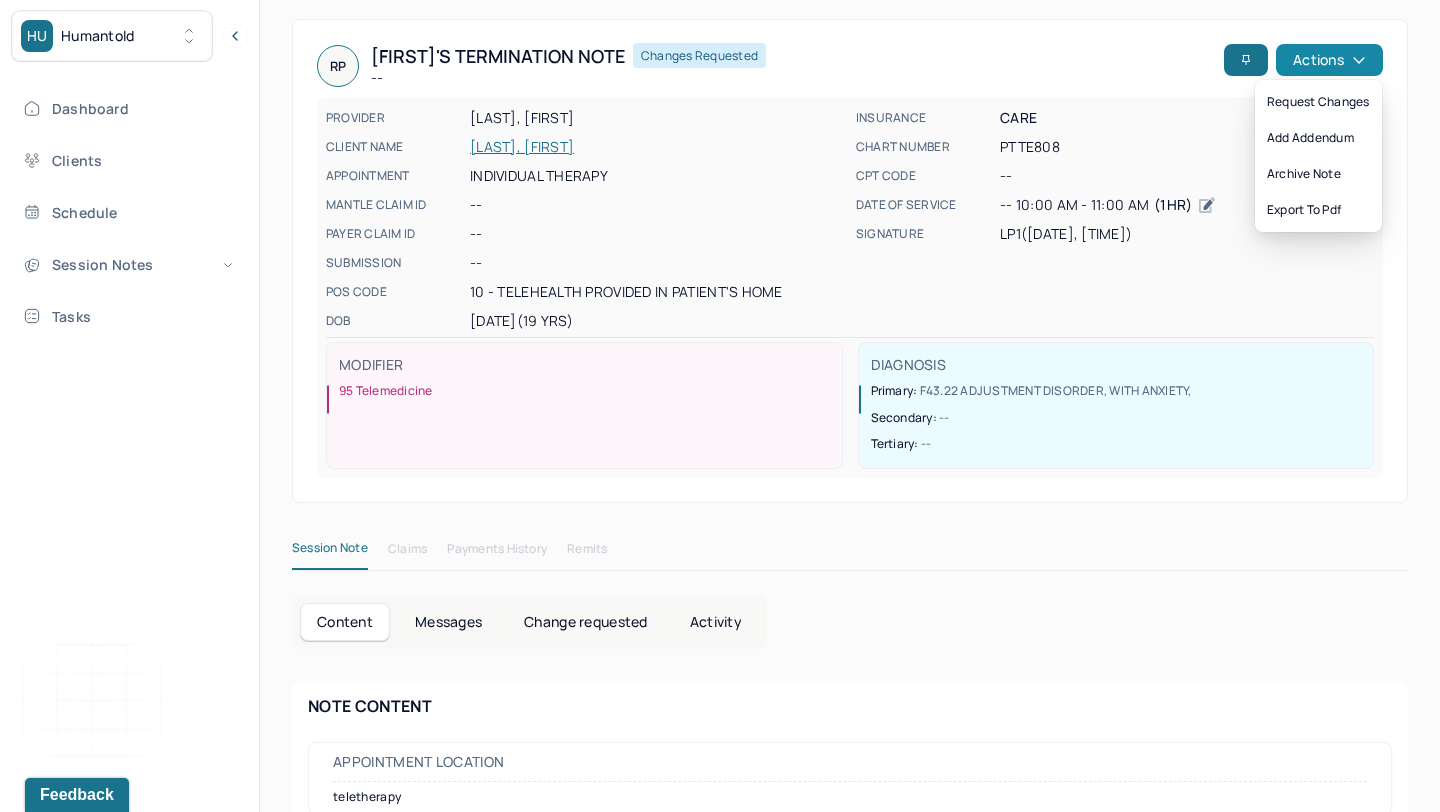 click on "Actions" at bounding box center [1329, 60] 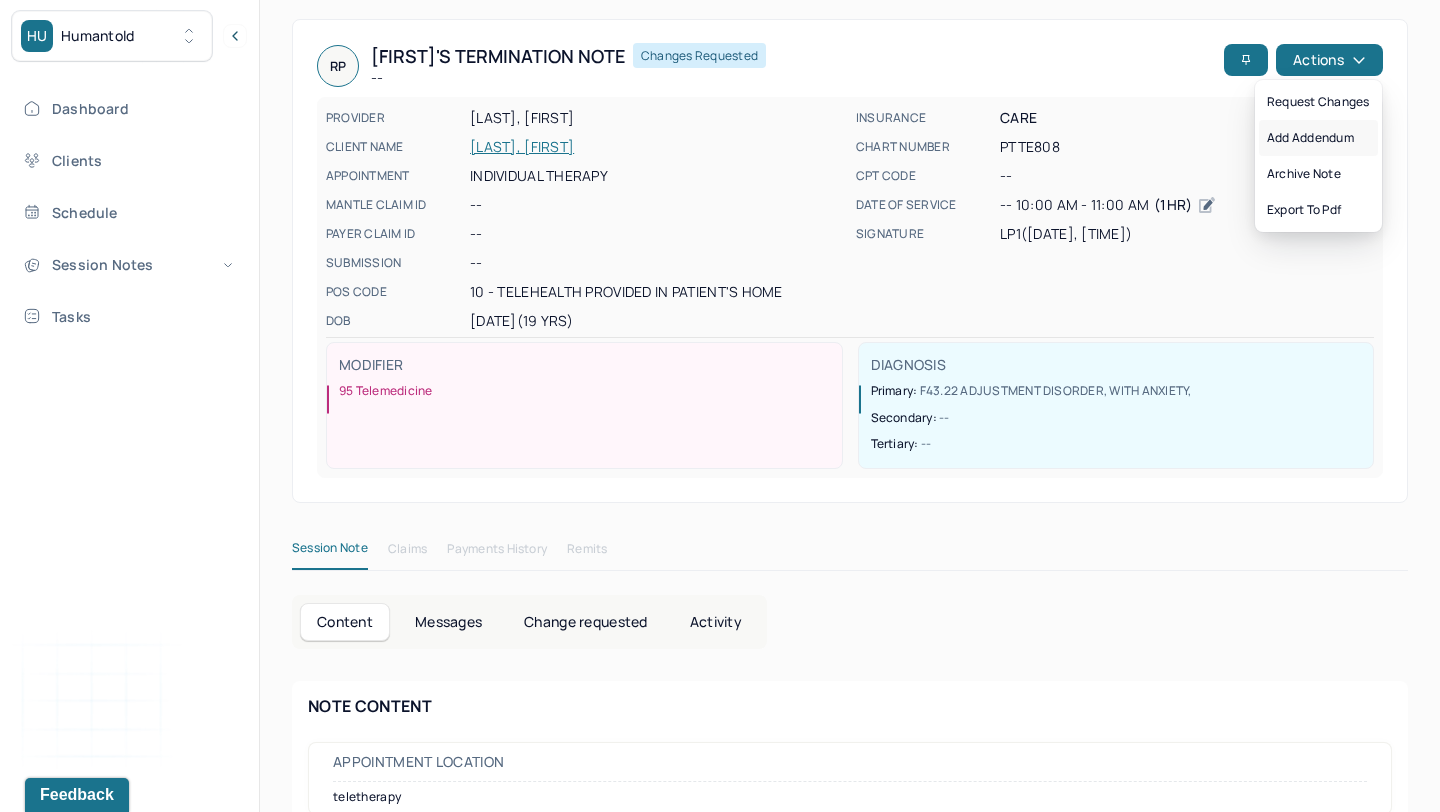 click on "Add addendum" at bounding box center [1318, 138] 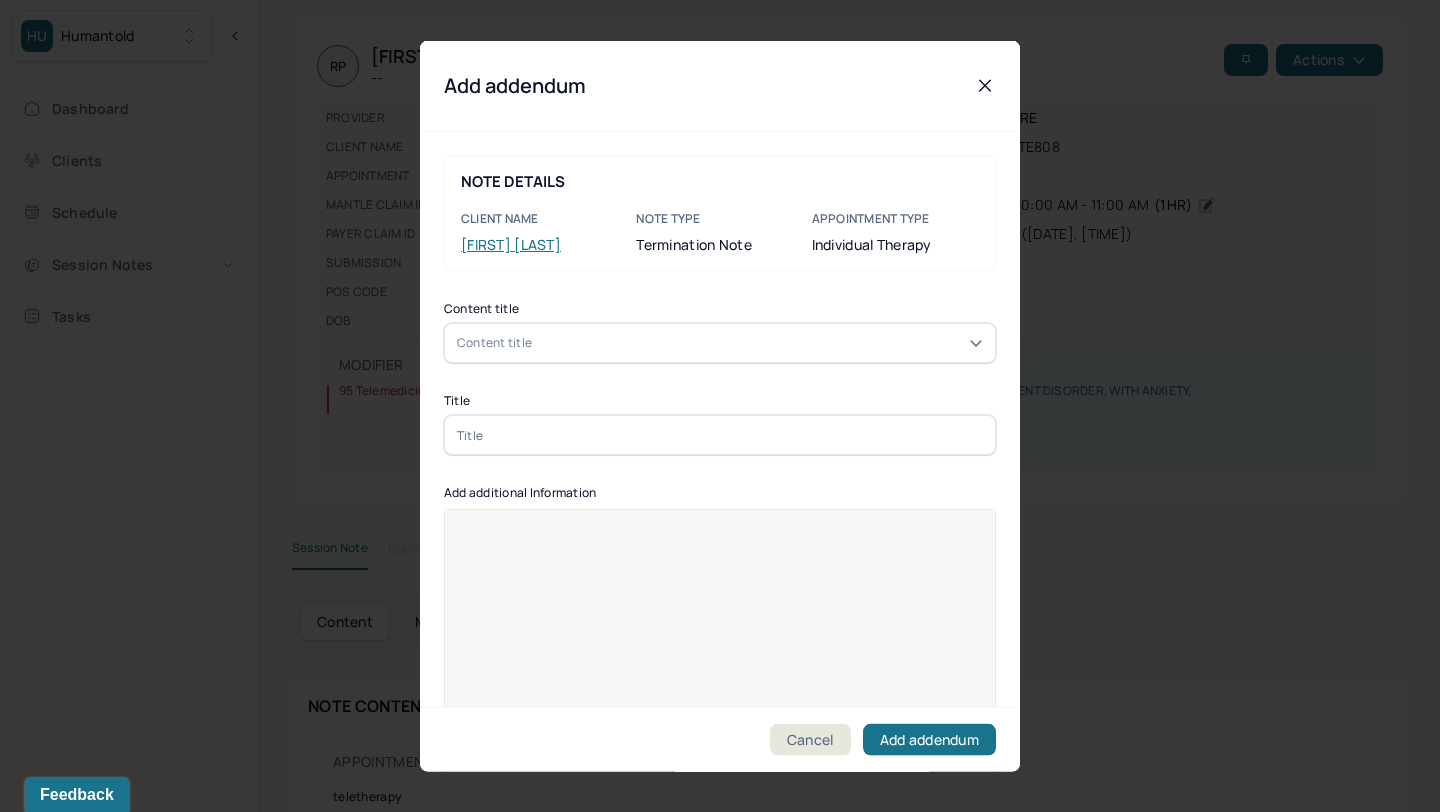 click on "Content title" at bounding box center [720, 343] 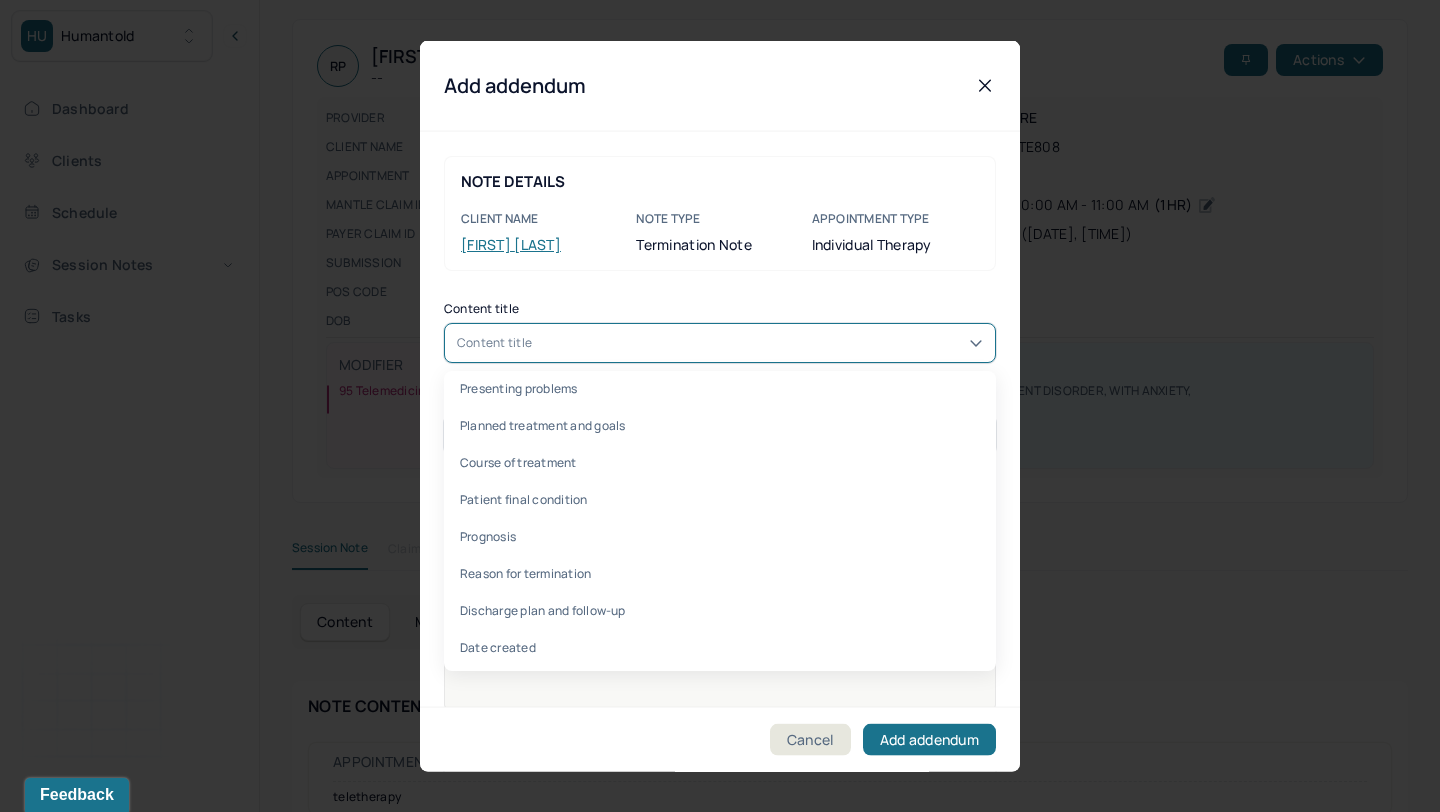 scroll, scrollTop: 498, scrollLeft: 0, axis: vertical 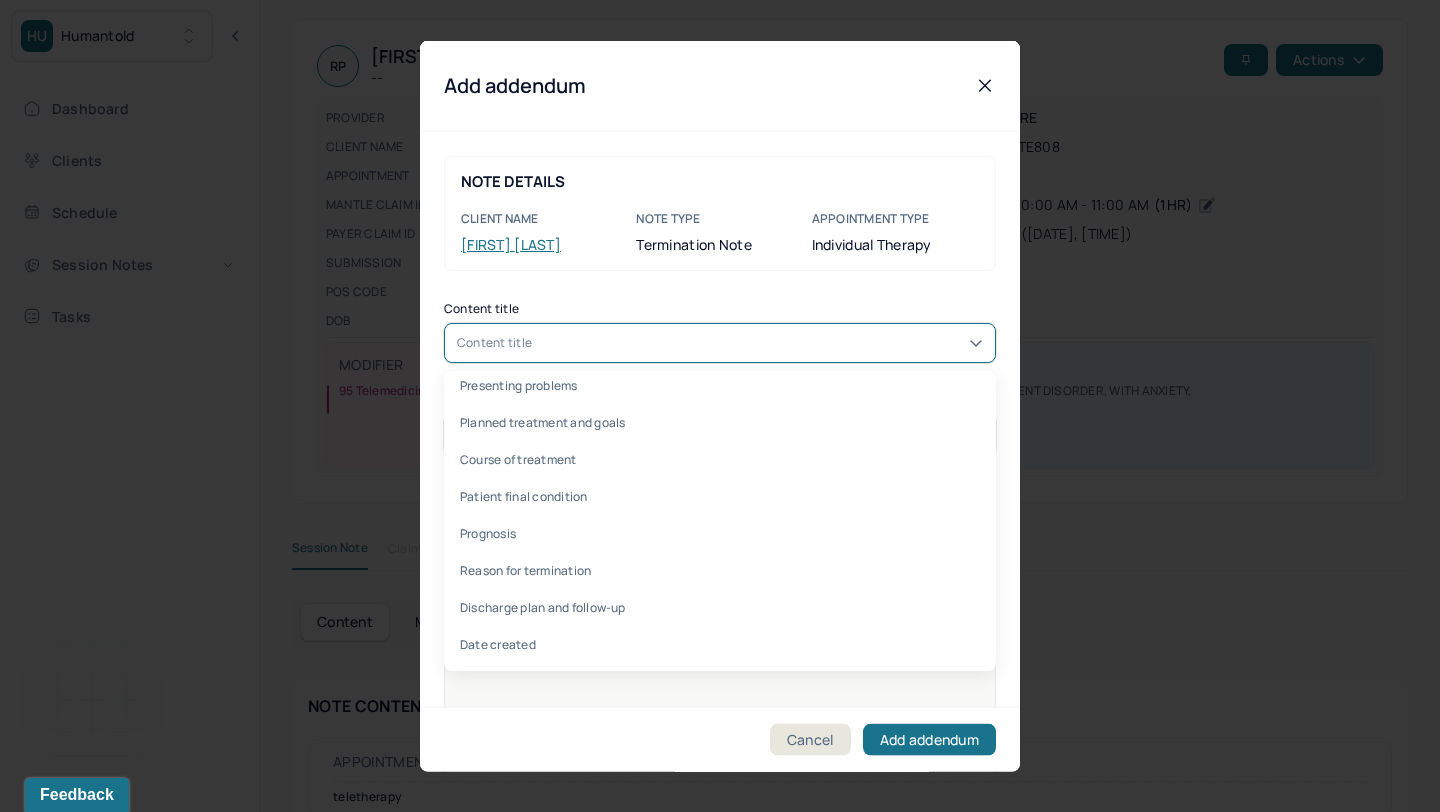 click on "Prognosis" at bounding box center [720, 533] 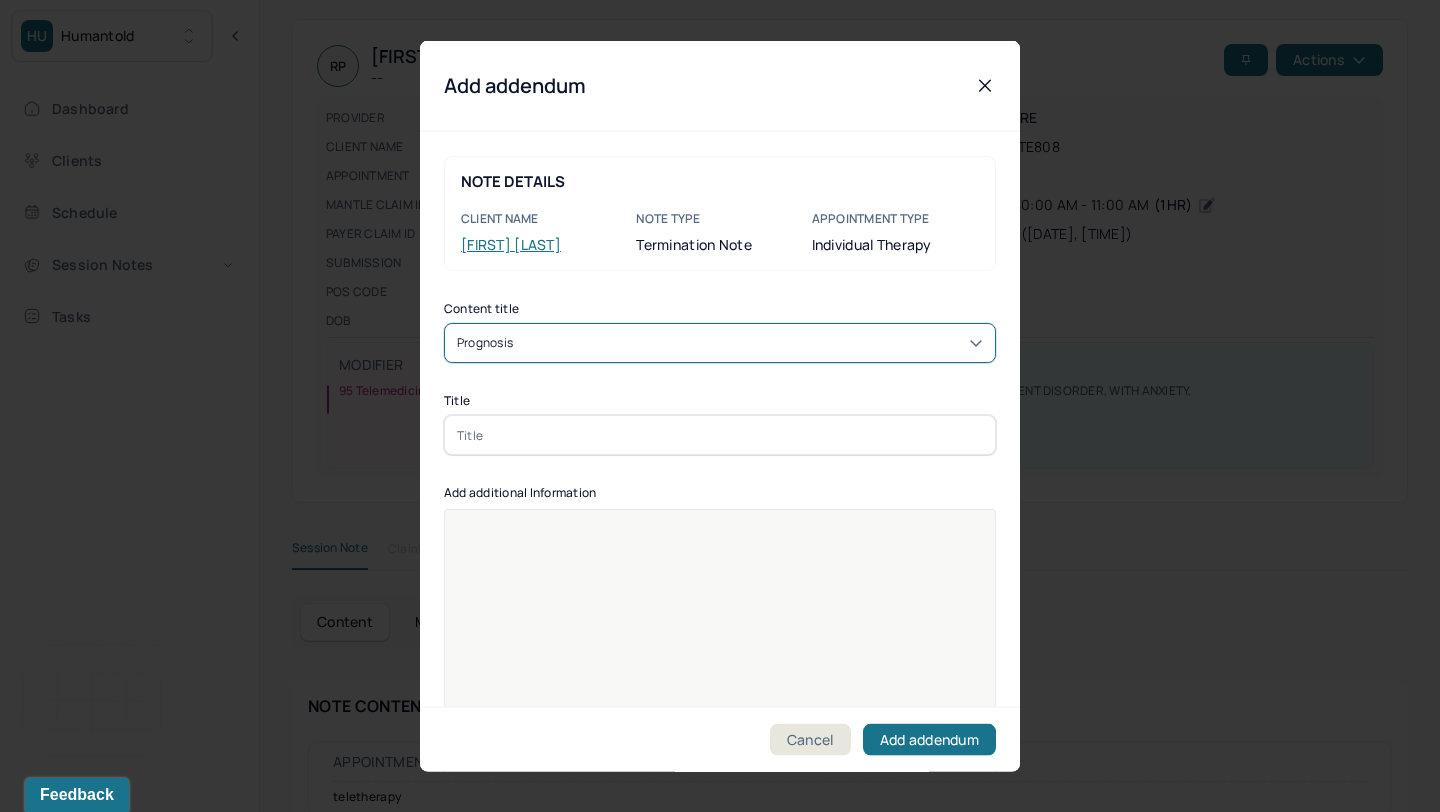 click at bounding box center [720, 622] 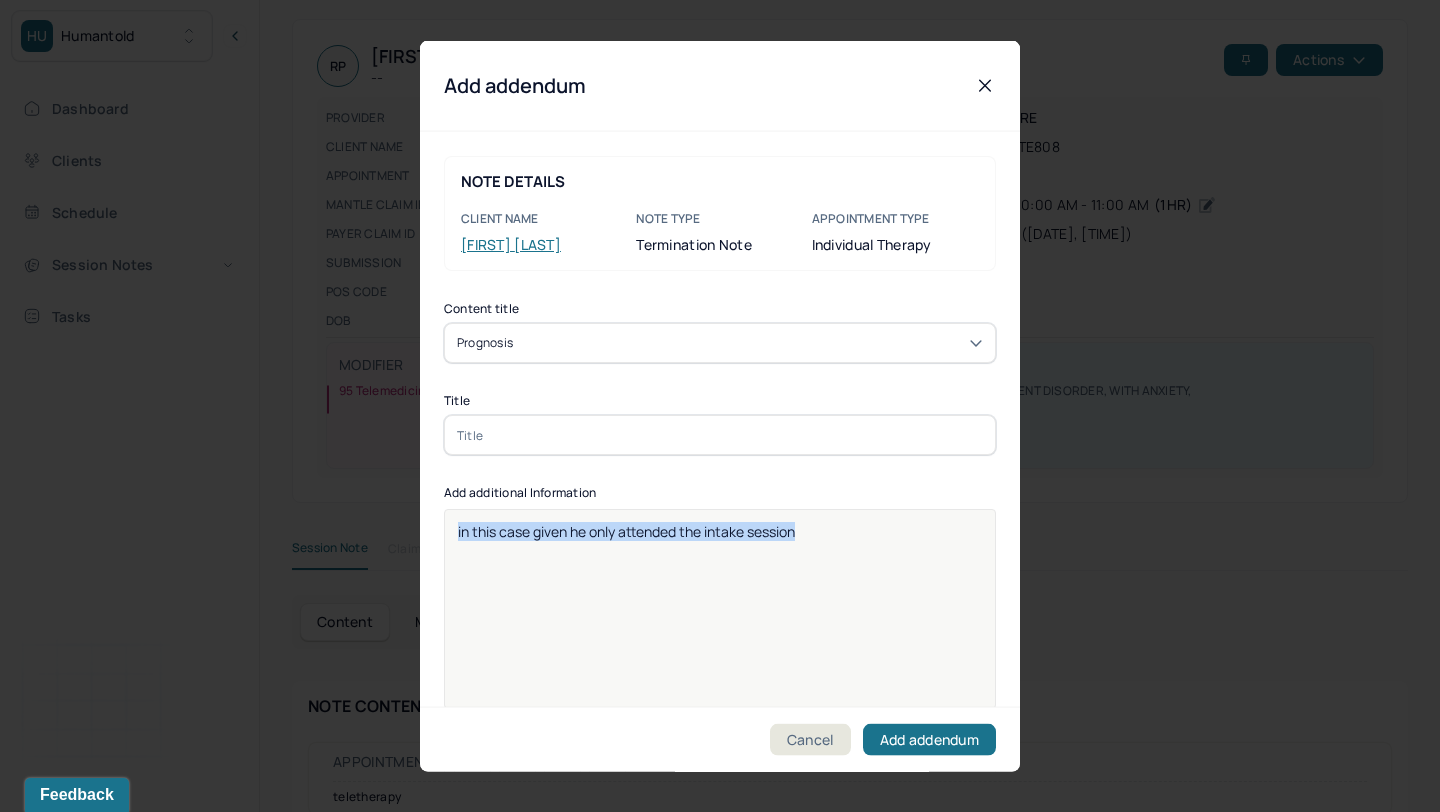 drag, startPoint x: 867, startPoint y: 539, endPoint x: 432, endPoint y: 538, distance: 435.00116 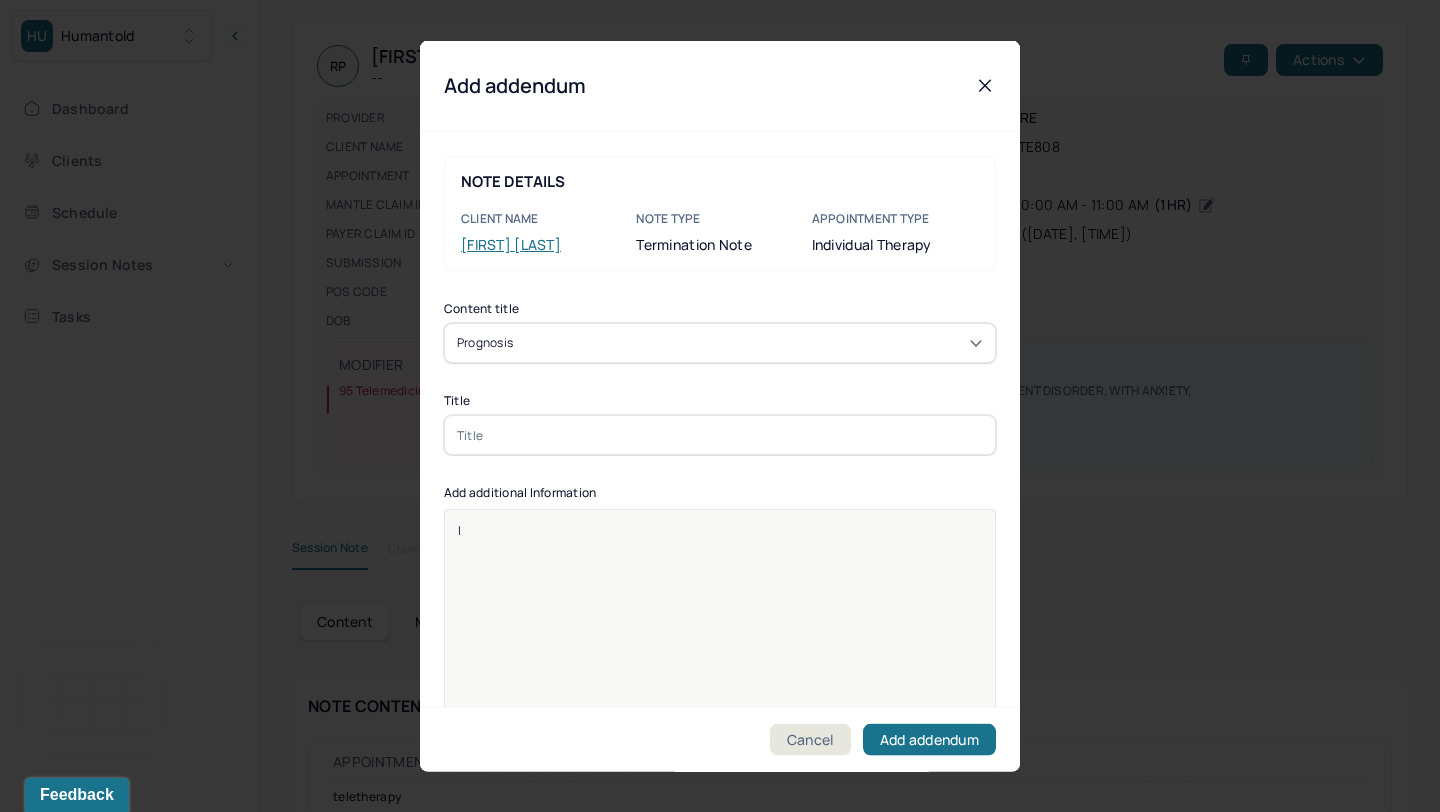 type 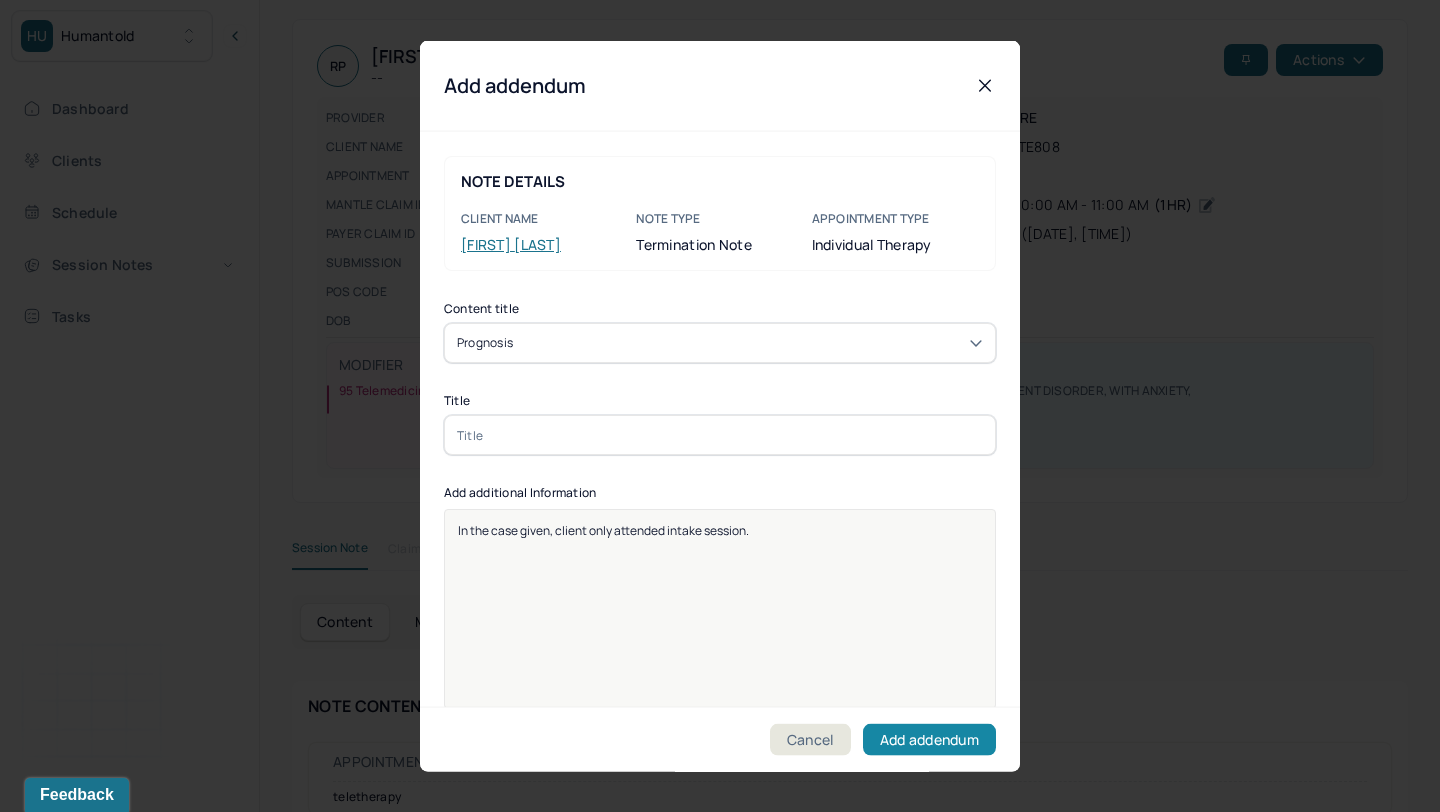 click on "Add addendum" at bounding box center [929, 739] 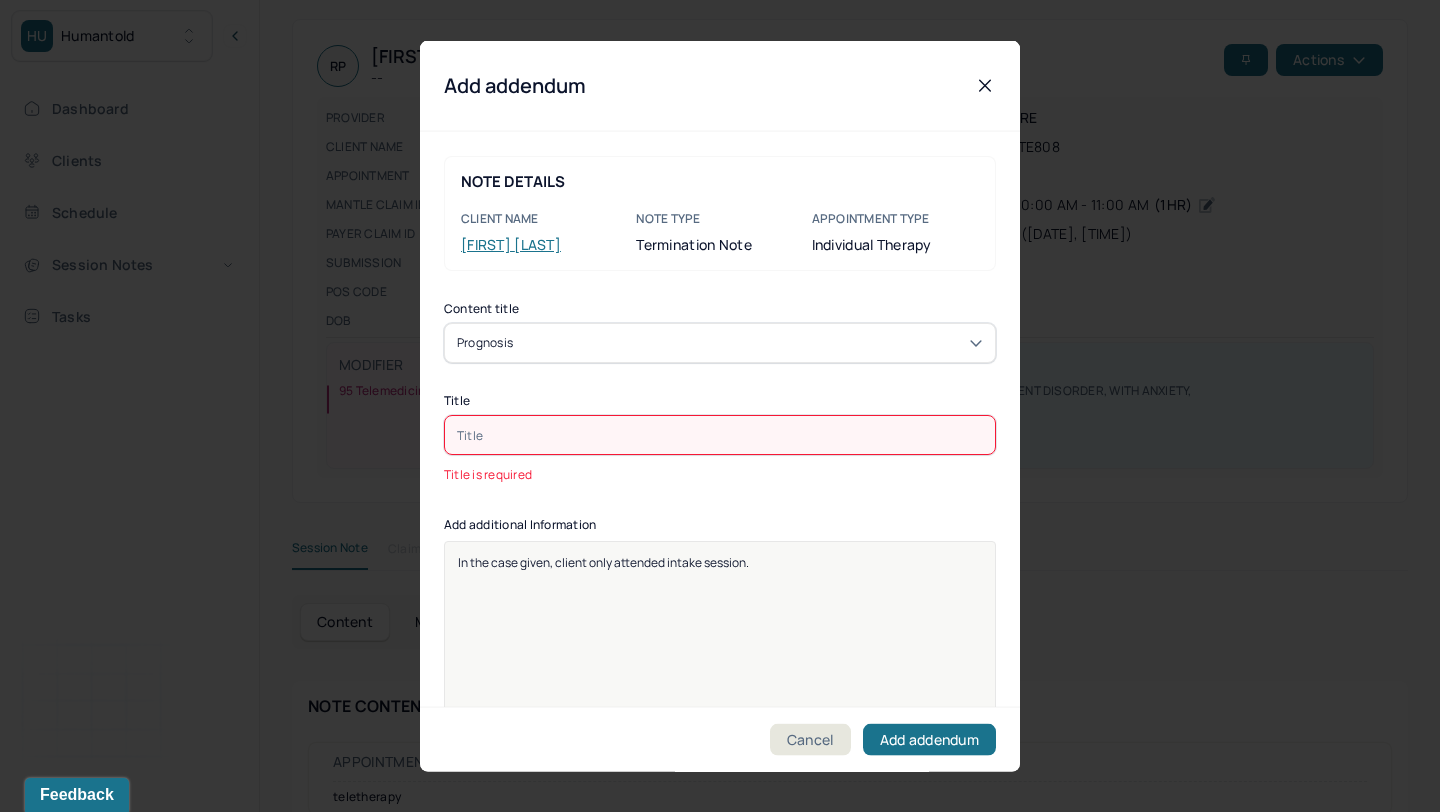 click at bounding box center (720, 435) 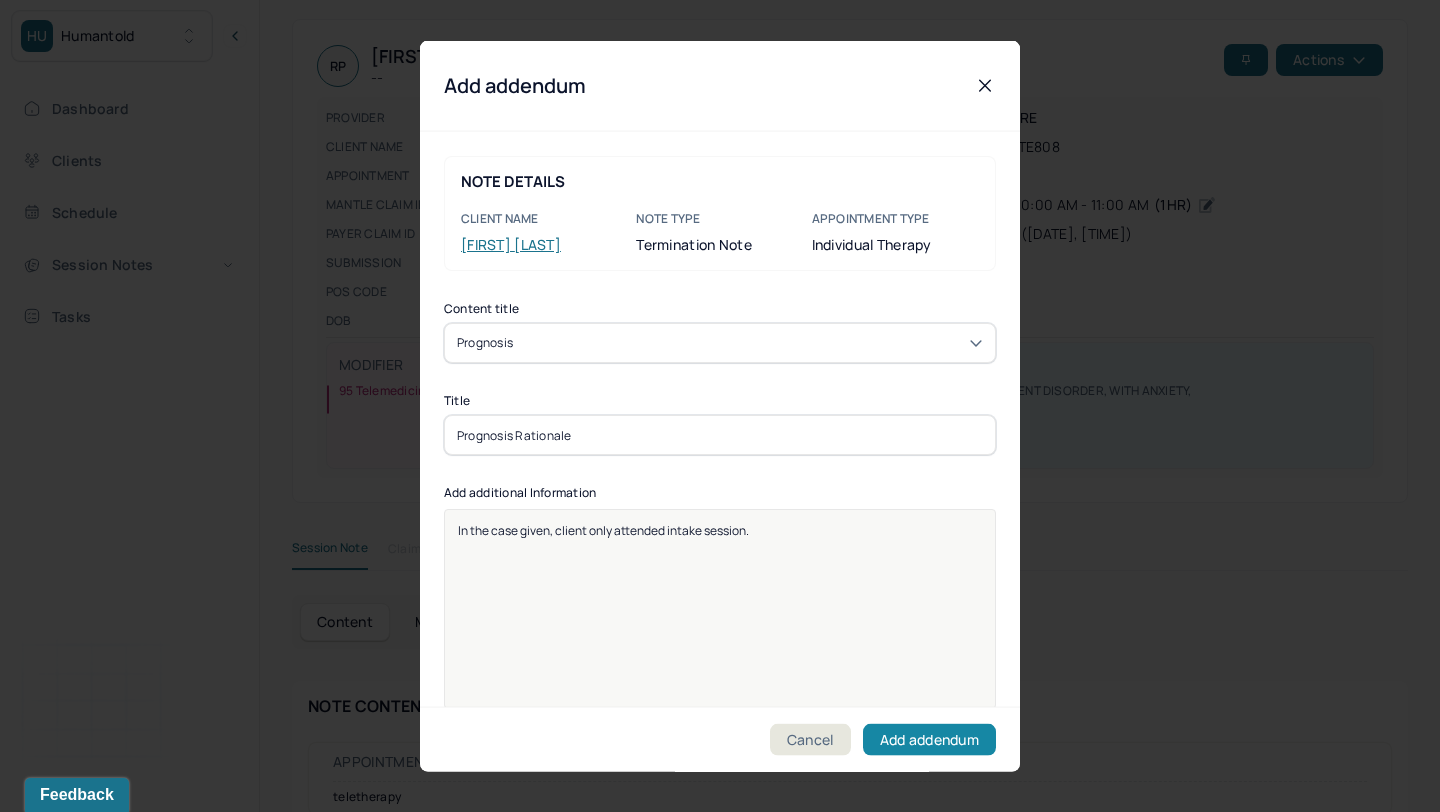 type on "Prognosis Rationale" 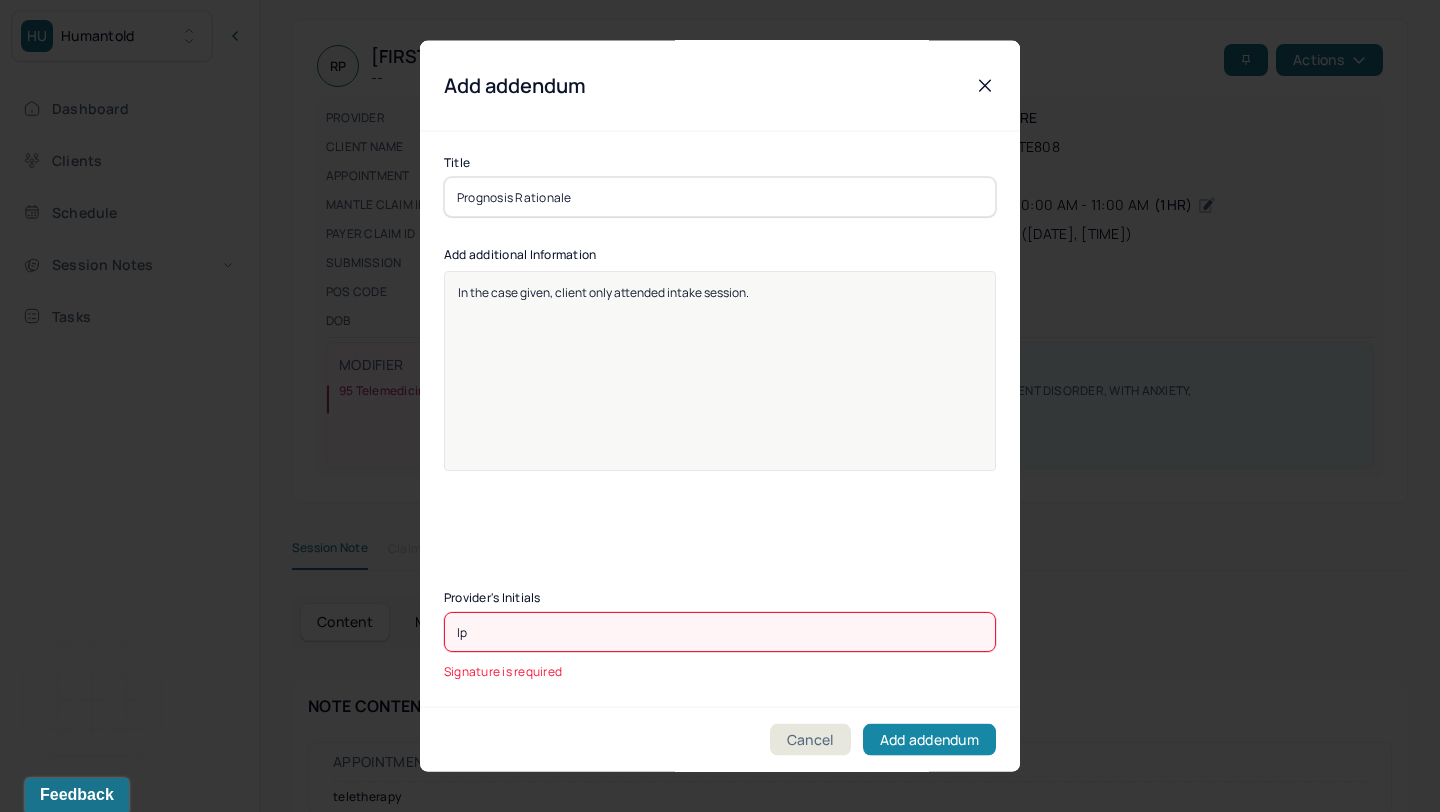 scroll, scrollTop: 206, scrollLeft: 0, axis: vertical 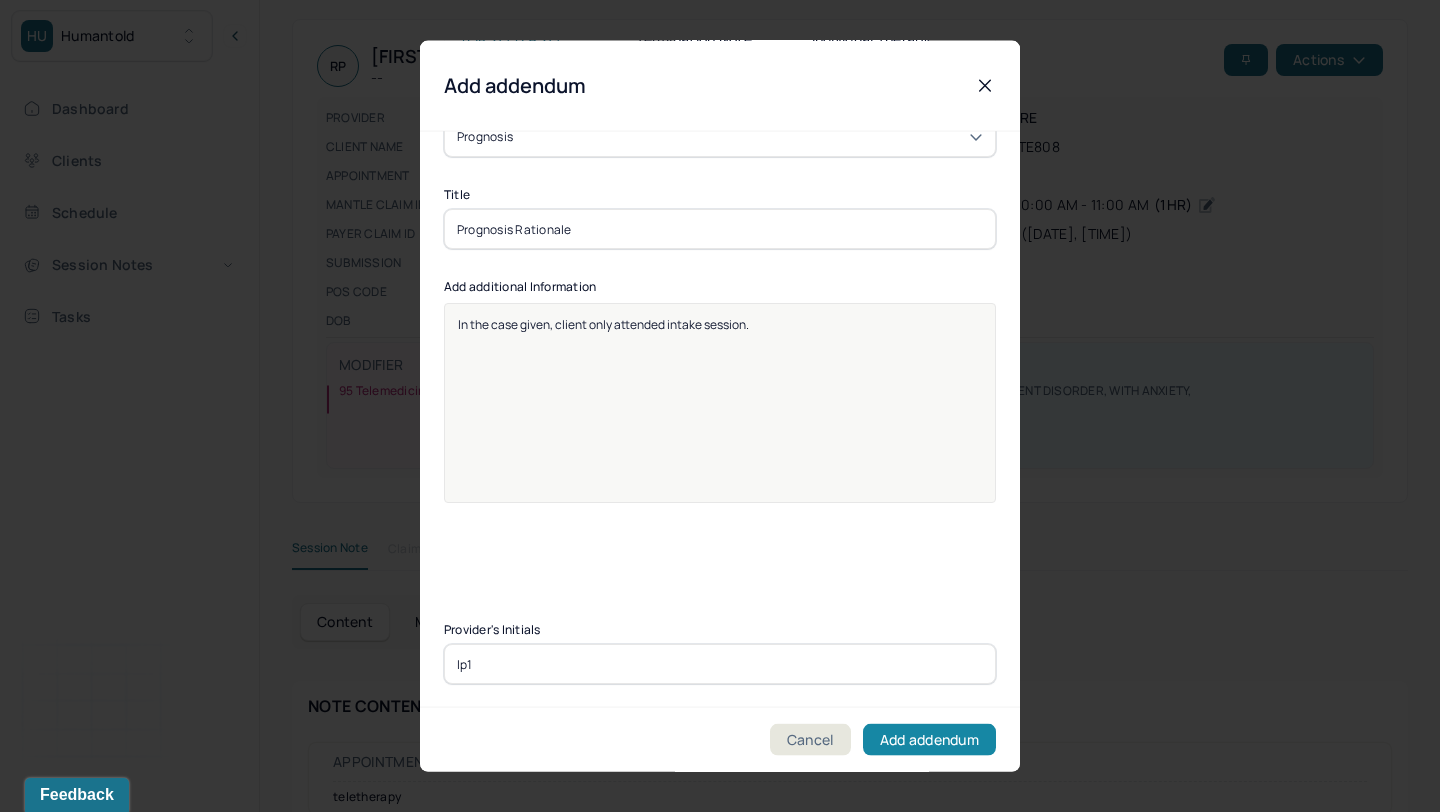 type on "lp1" 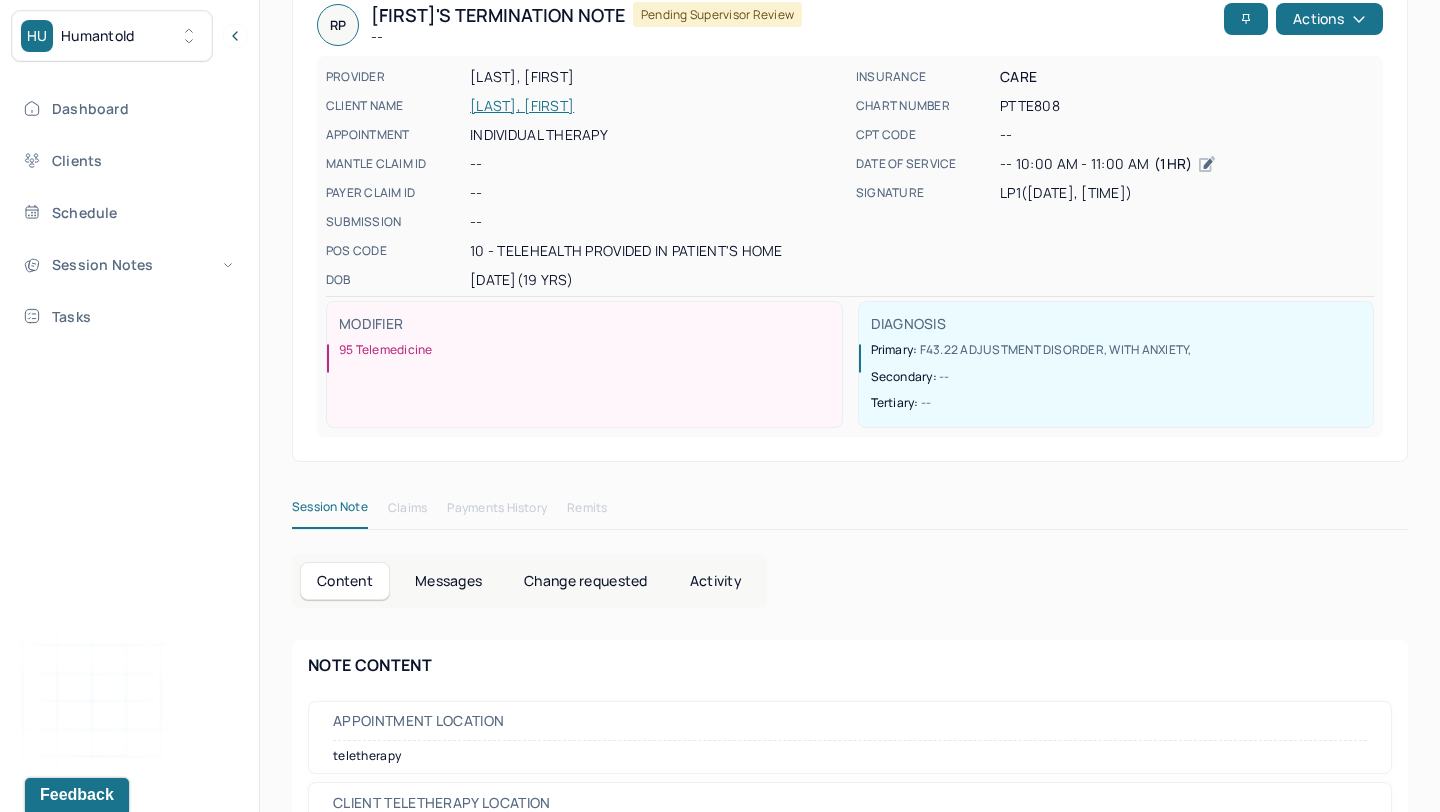 scroll, scrollTop: 0, scrollLeft: 0, axis: both 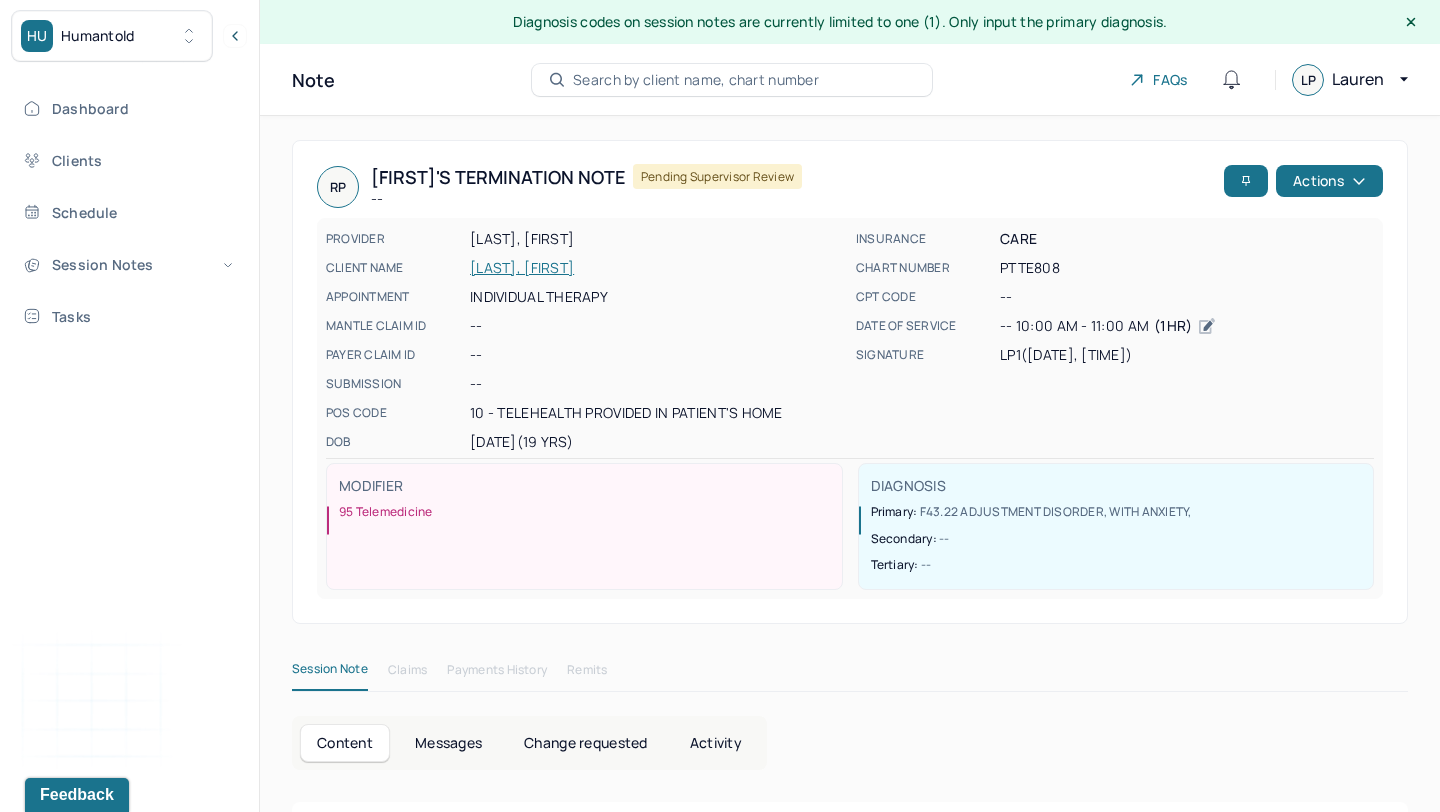 click on "Change requested" at bounding box center [585, 743] 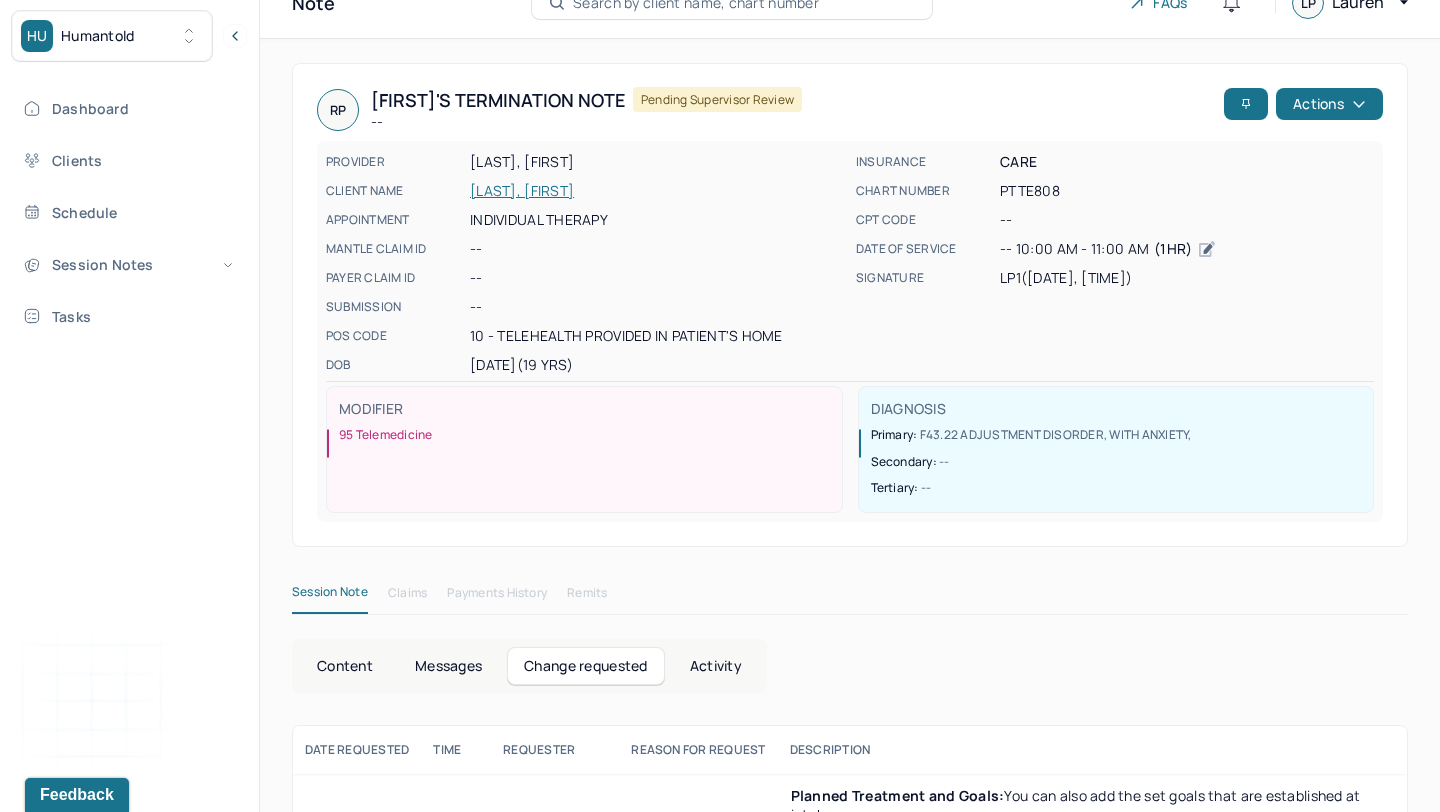 scroll, scrollTop: 336, scrollLeft: 0, axis: vertical 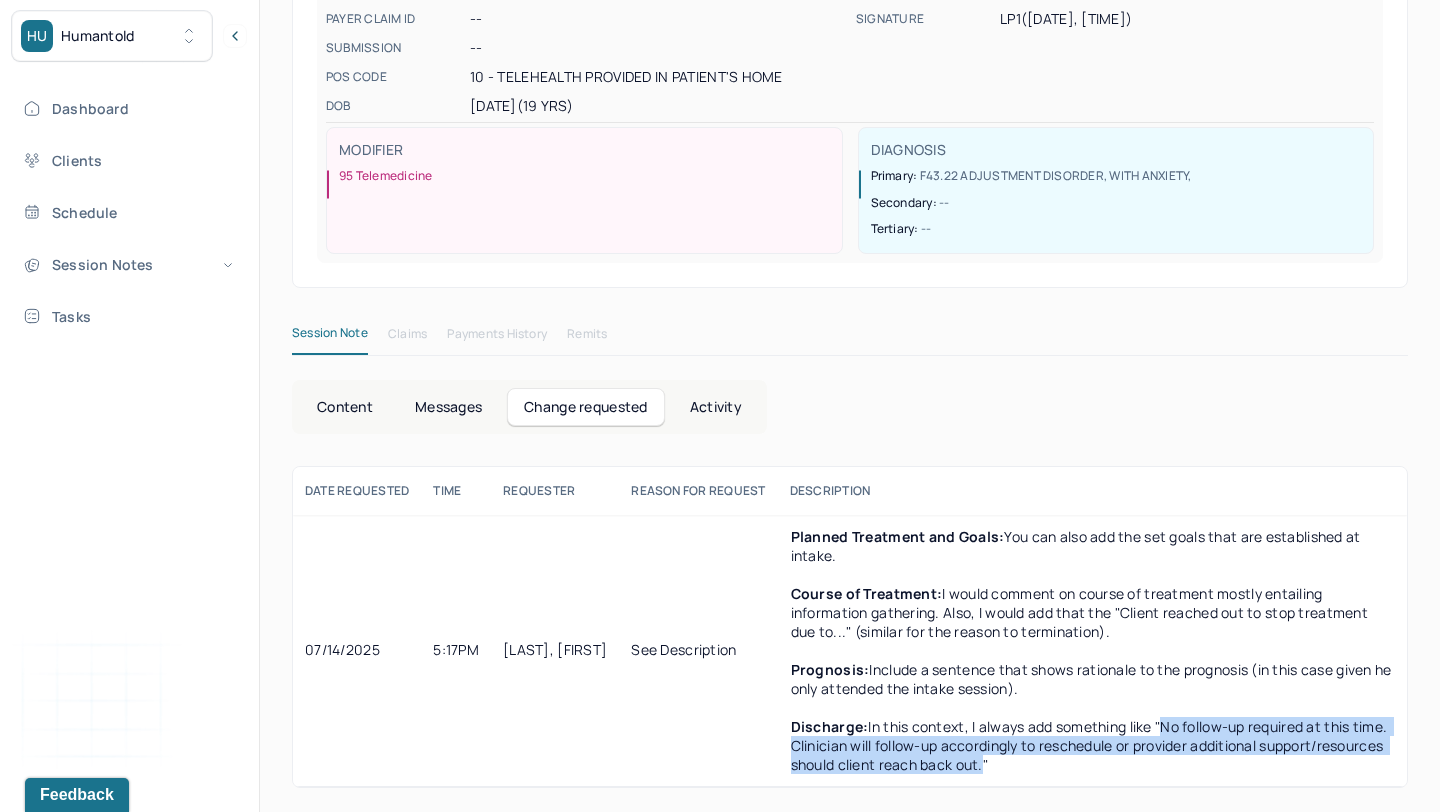 drag, startPoint x: 1183, startPoint y: 724, endPoint x: 1129, endPoint y: 761, distance: 65.459915 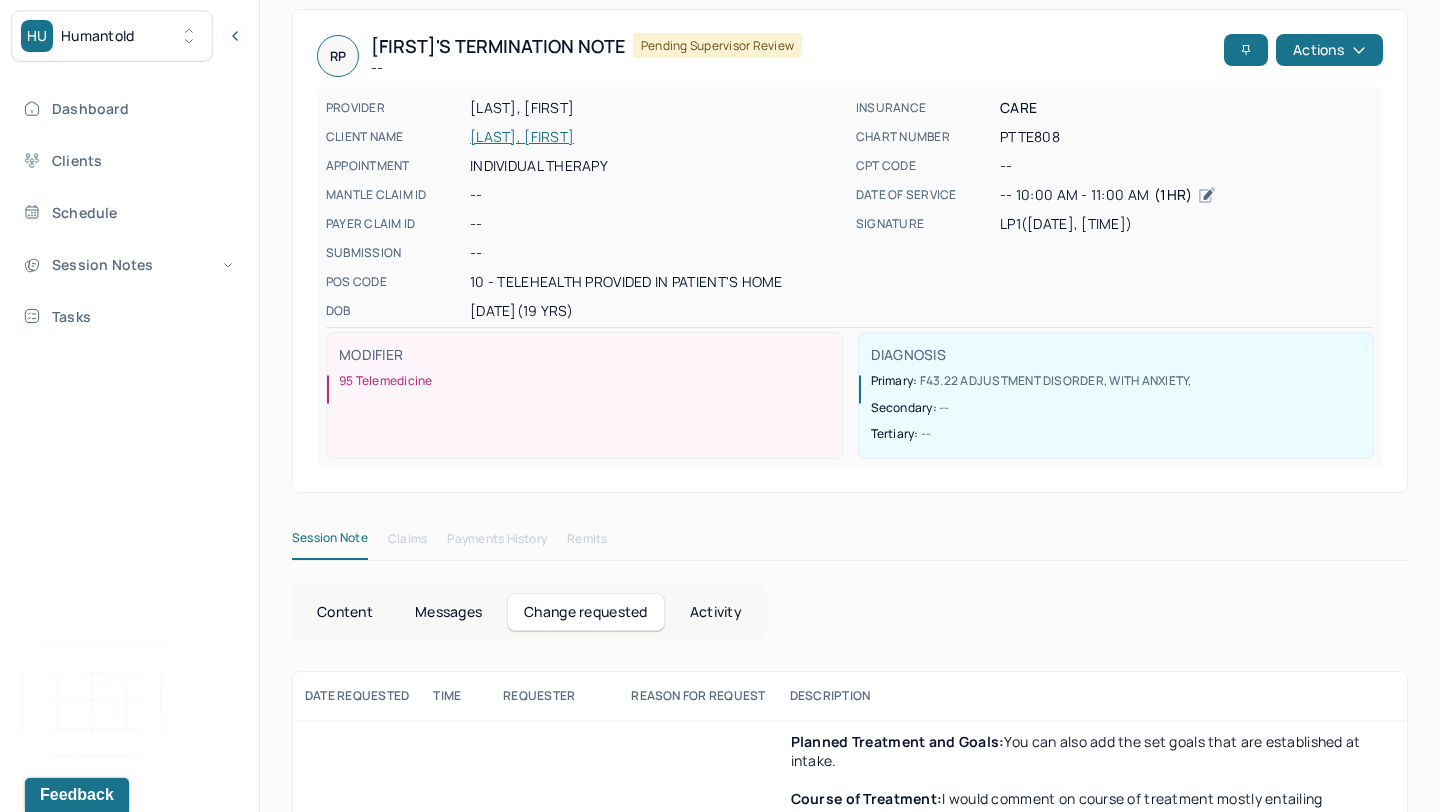 scroll, scrollTop: 0, scrollLeft: 0, axis: both 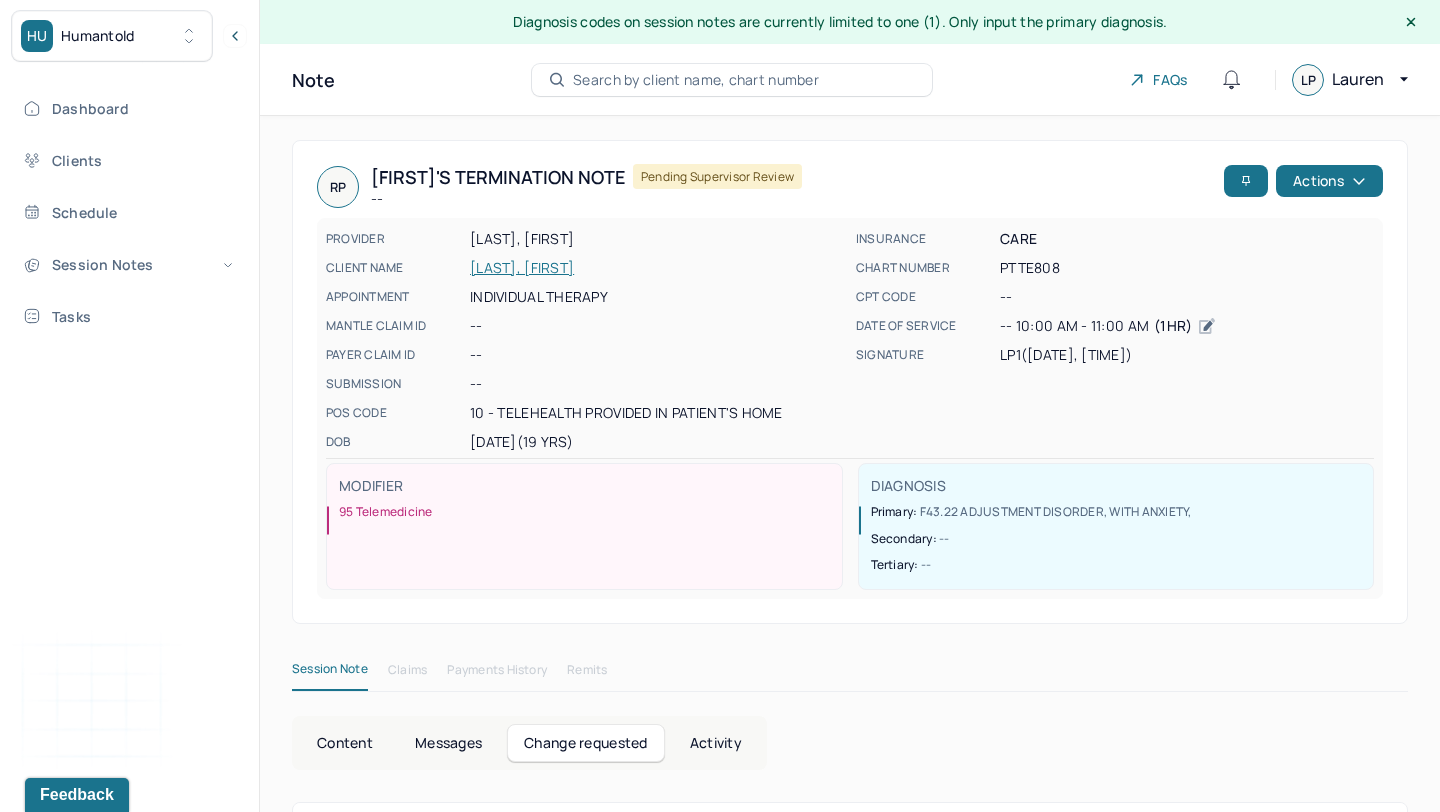 click on "Content" at bounding box center [345, 743] 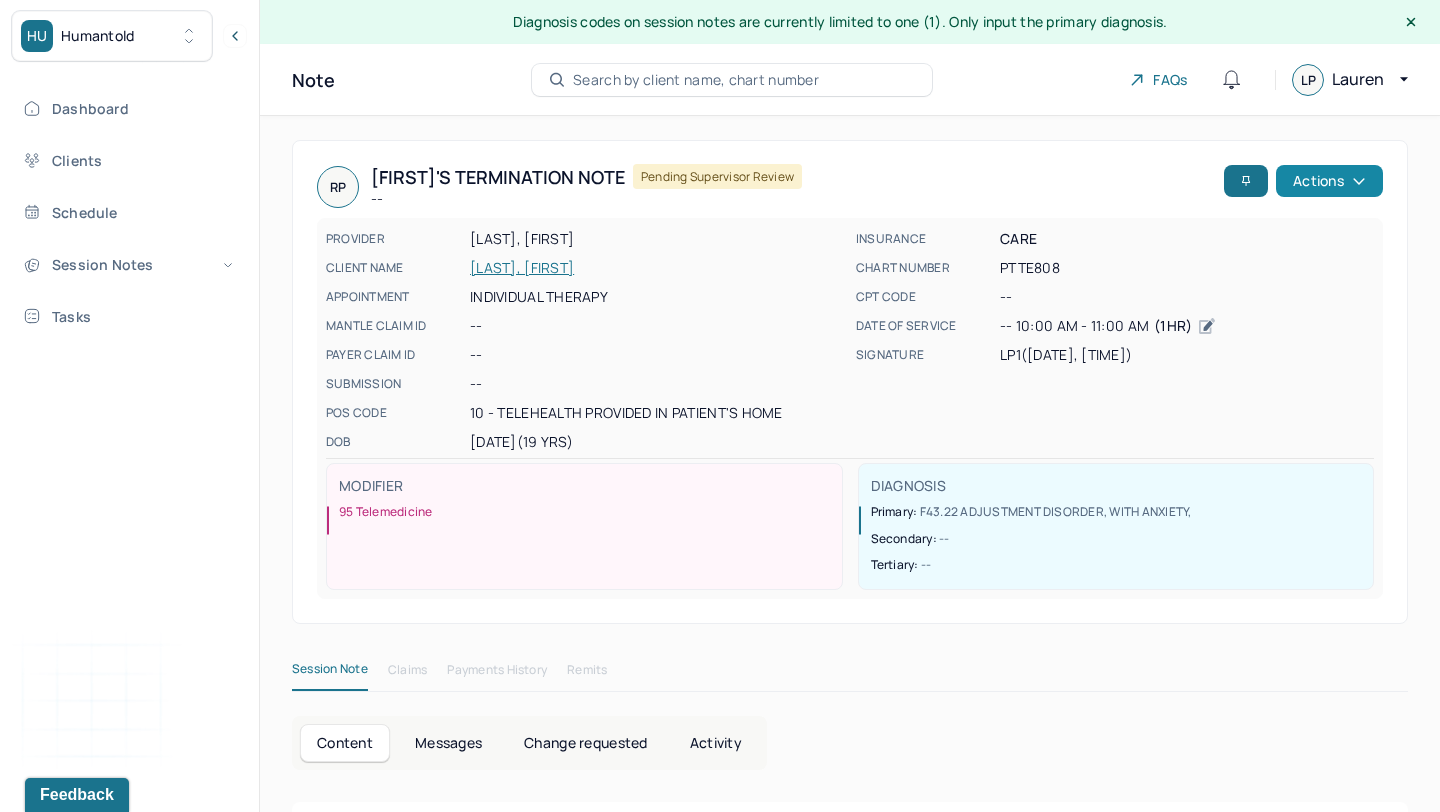 click 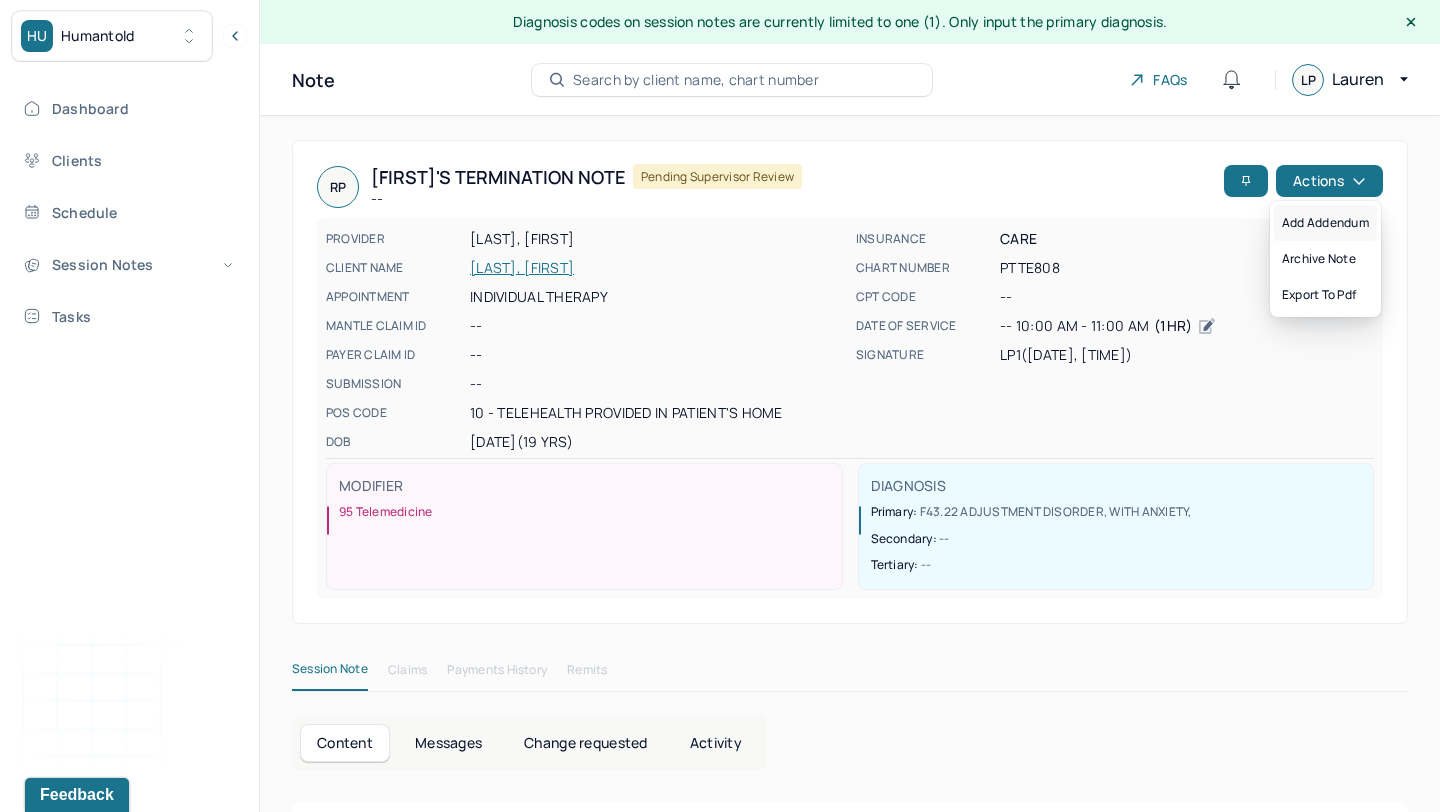 click on "Add addendum" at bounding box center (1325, 223) 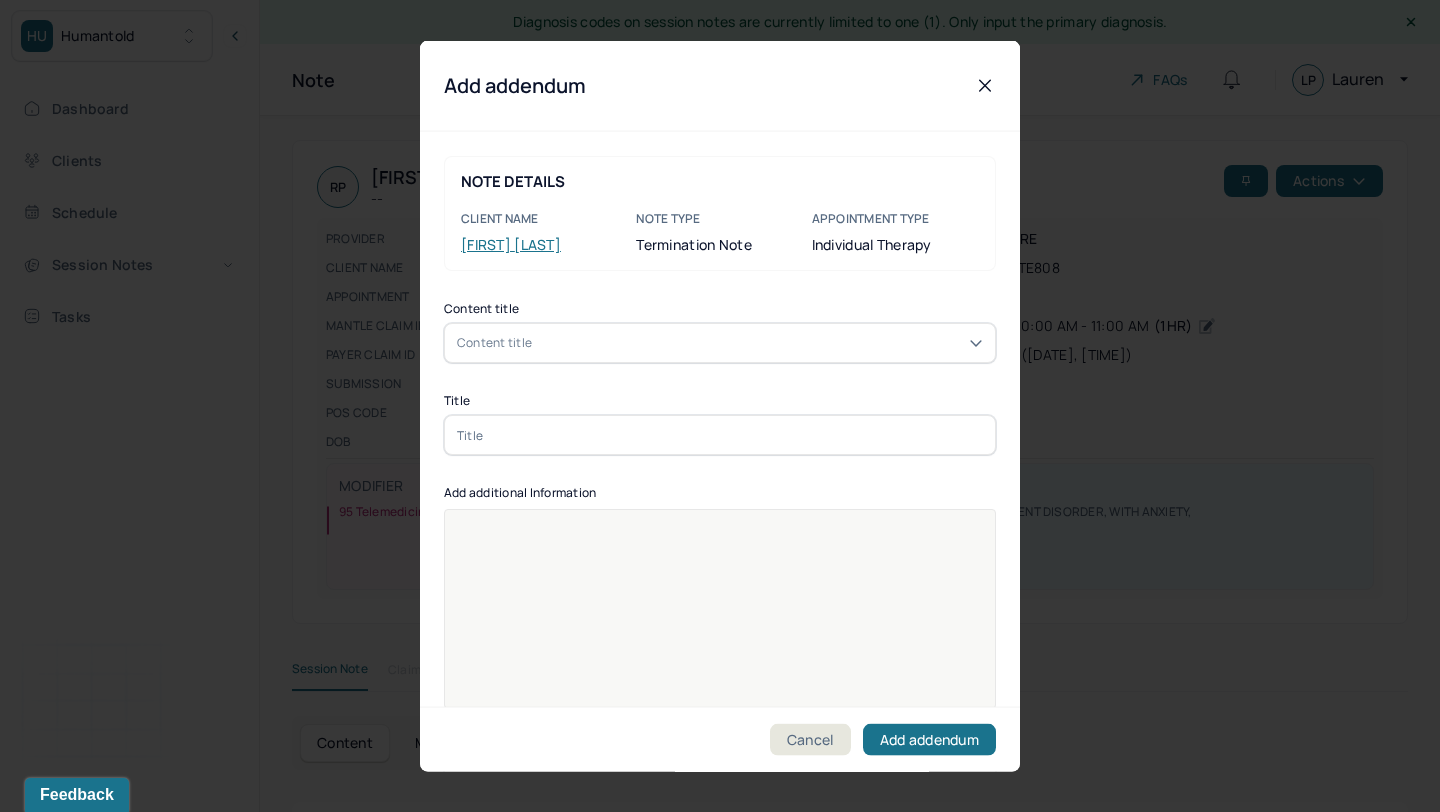 click on "Content title" at bounding box center (720, 343) 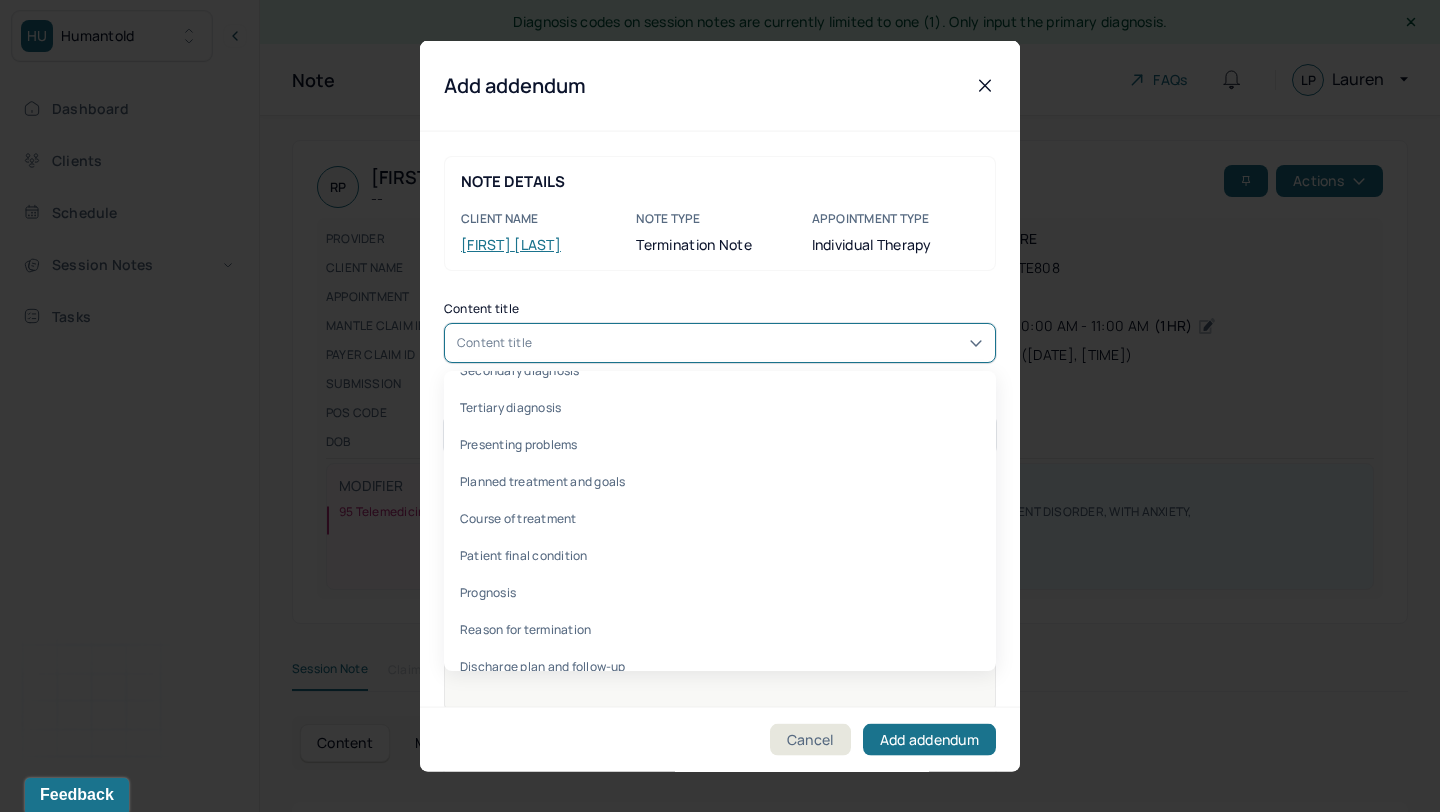 scroll, scrollTop: 503, scrollLeft: 0, axis: vertical 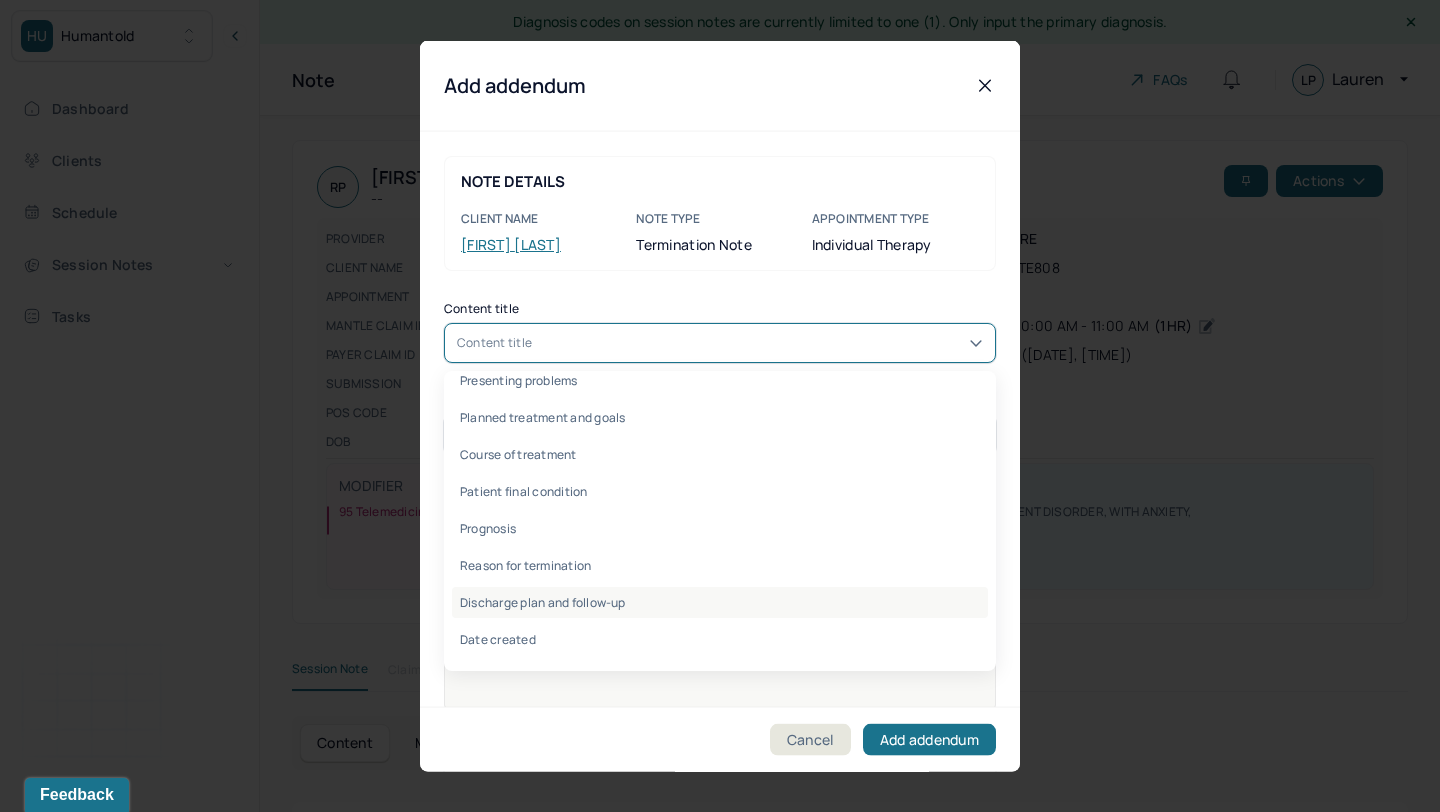 click on "Discharge plan and follow-up" at bounding box center (720, 602) 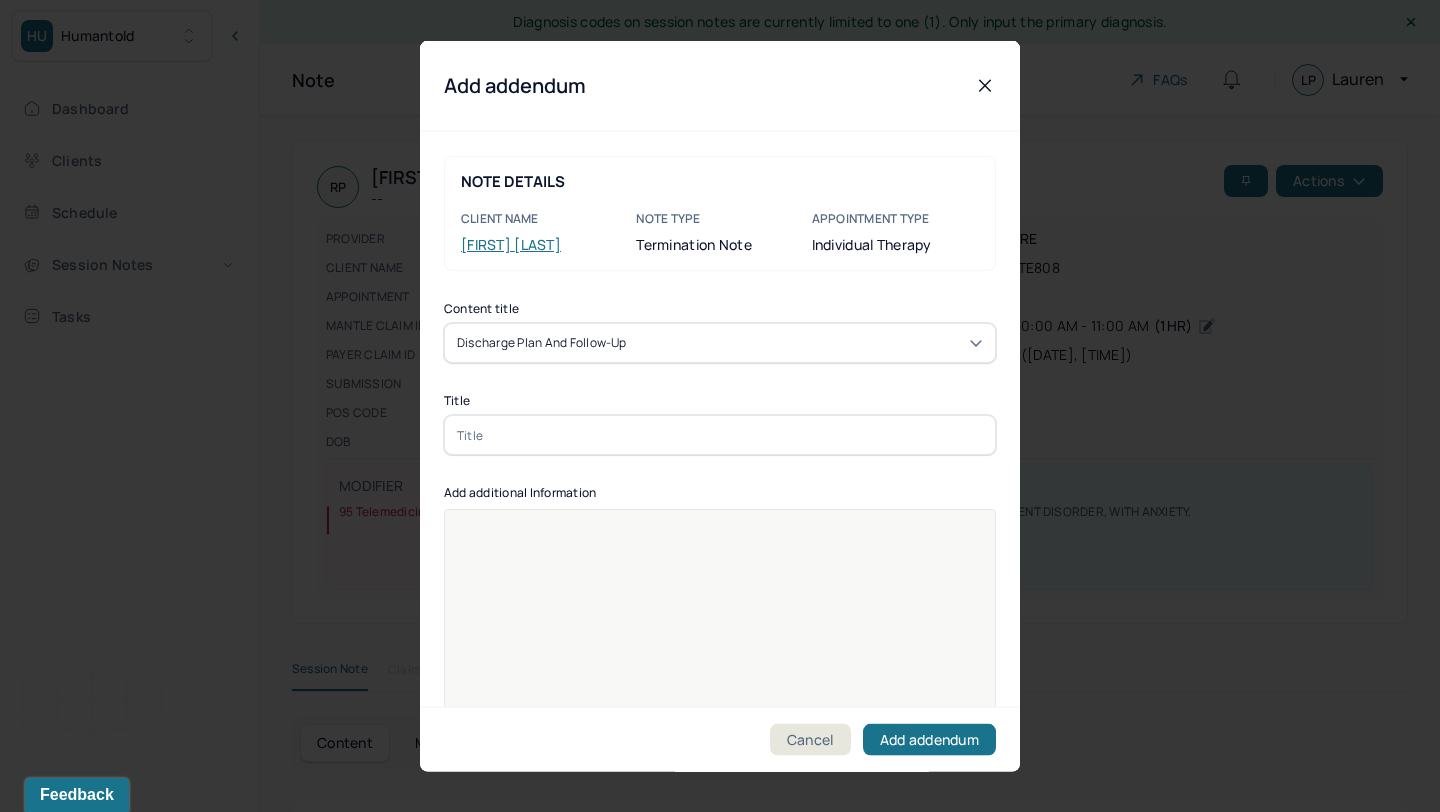 click at bounding box center [720, 435] 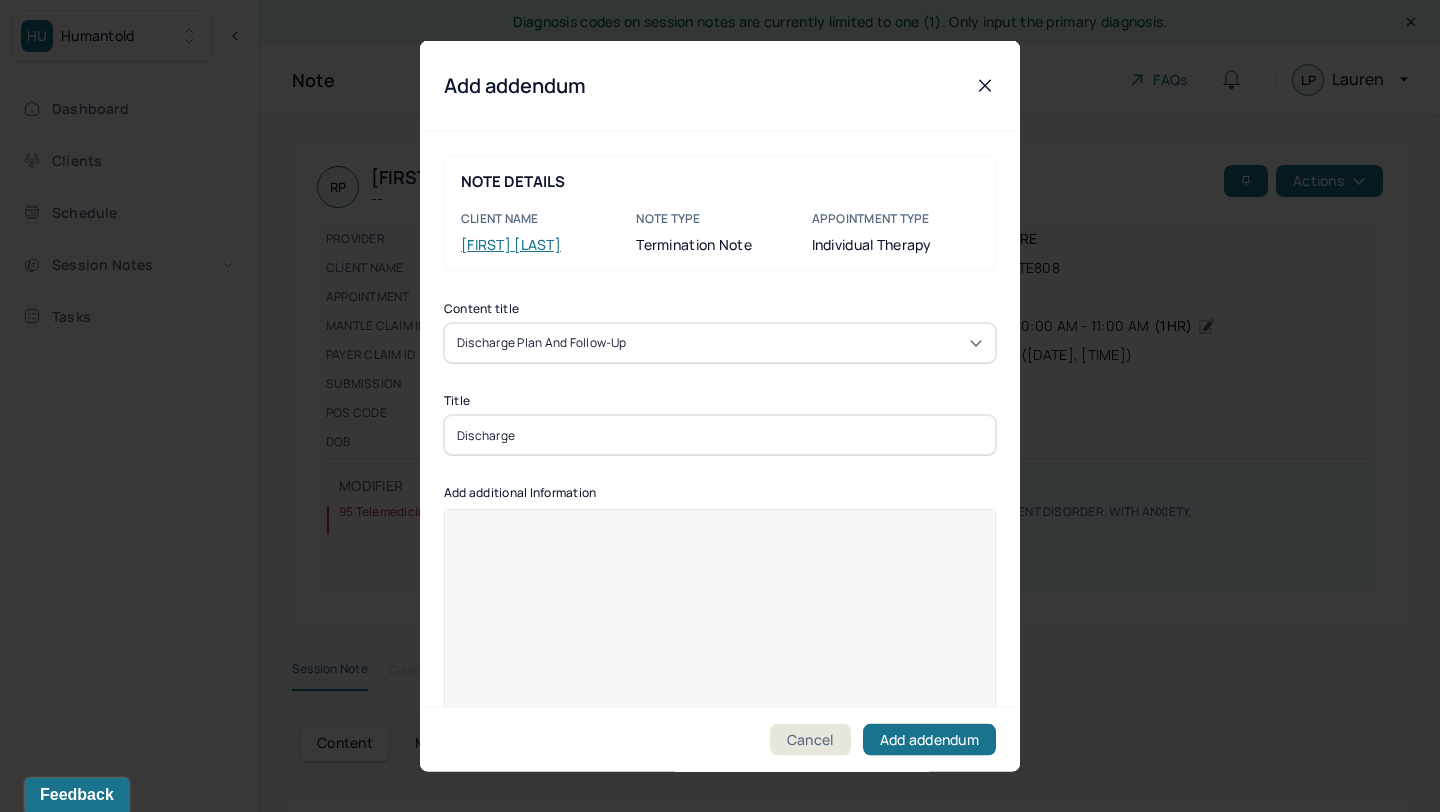 type on "Discharge" 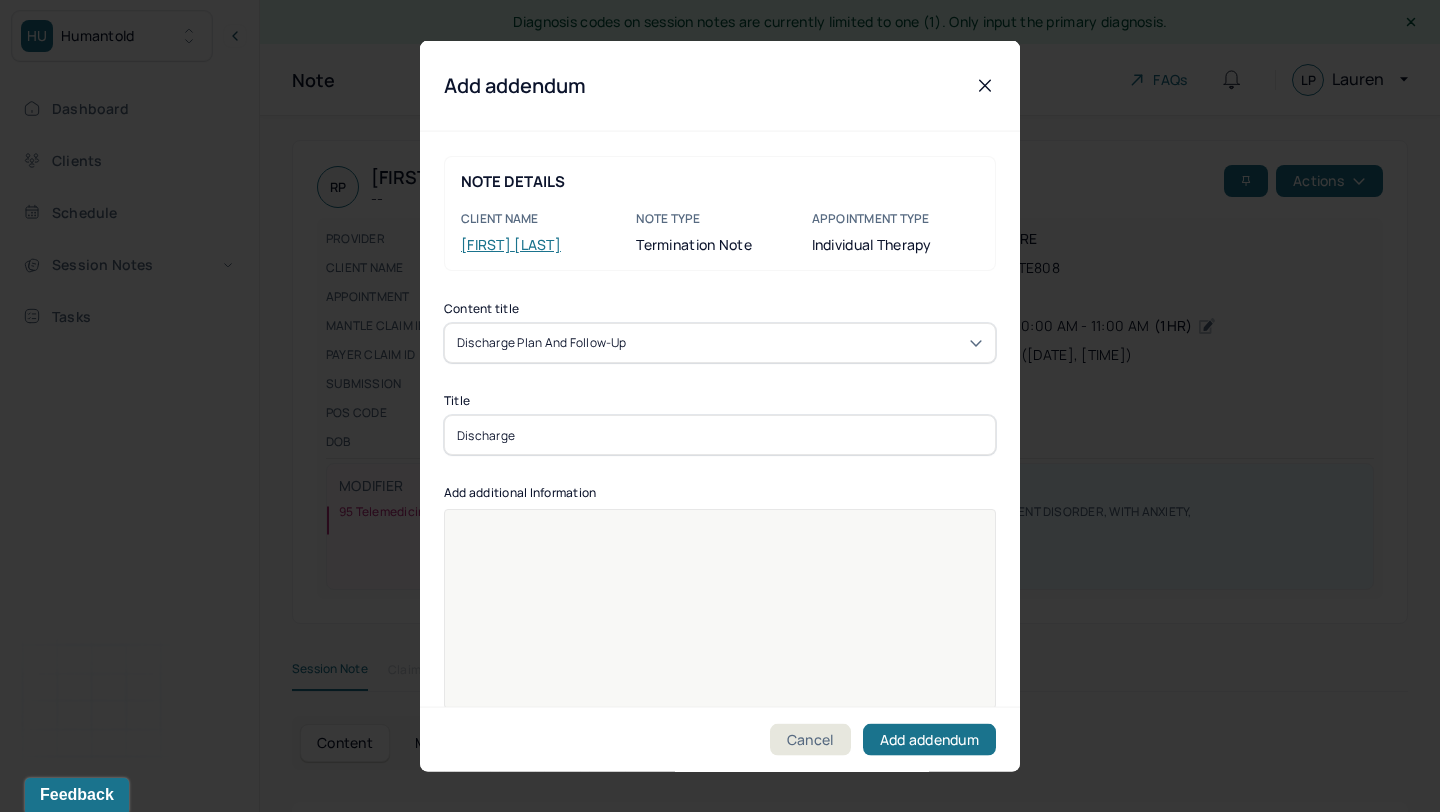 click at bounding box center (720, 622) 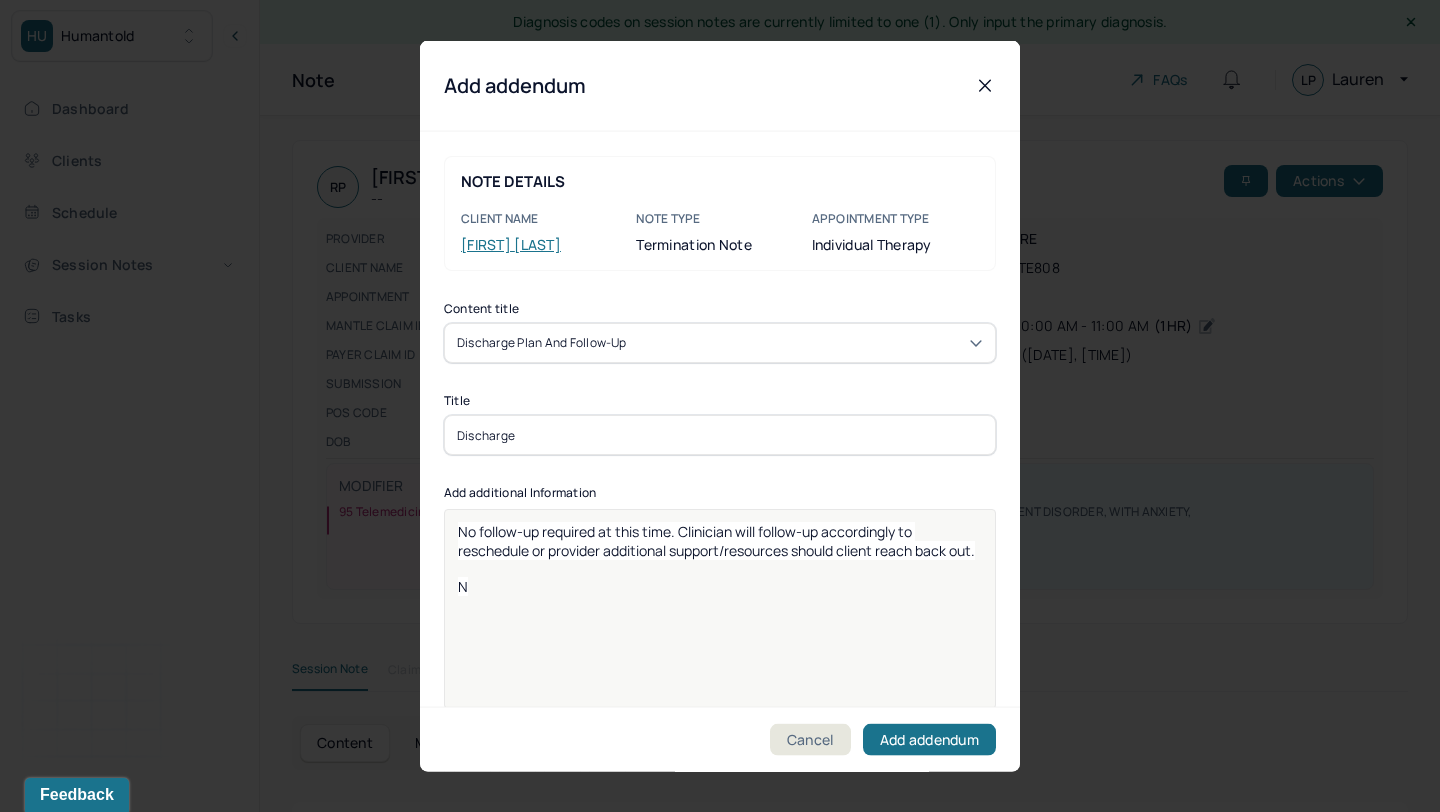 type 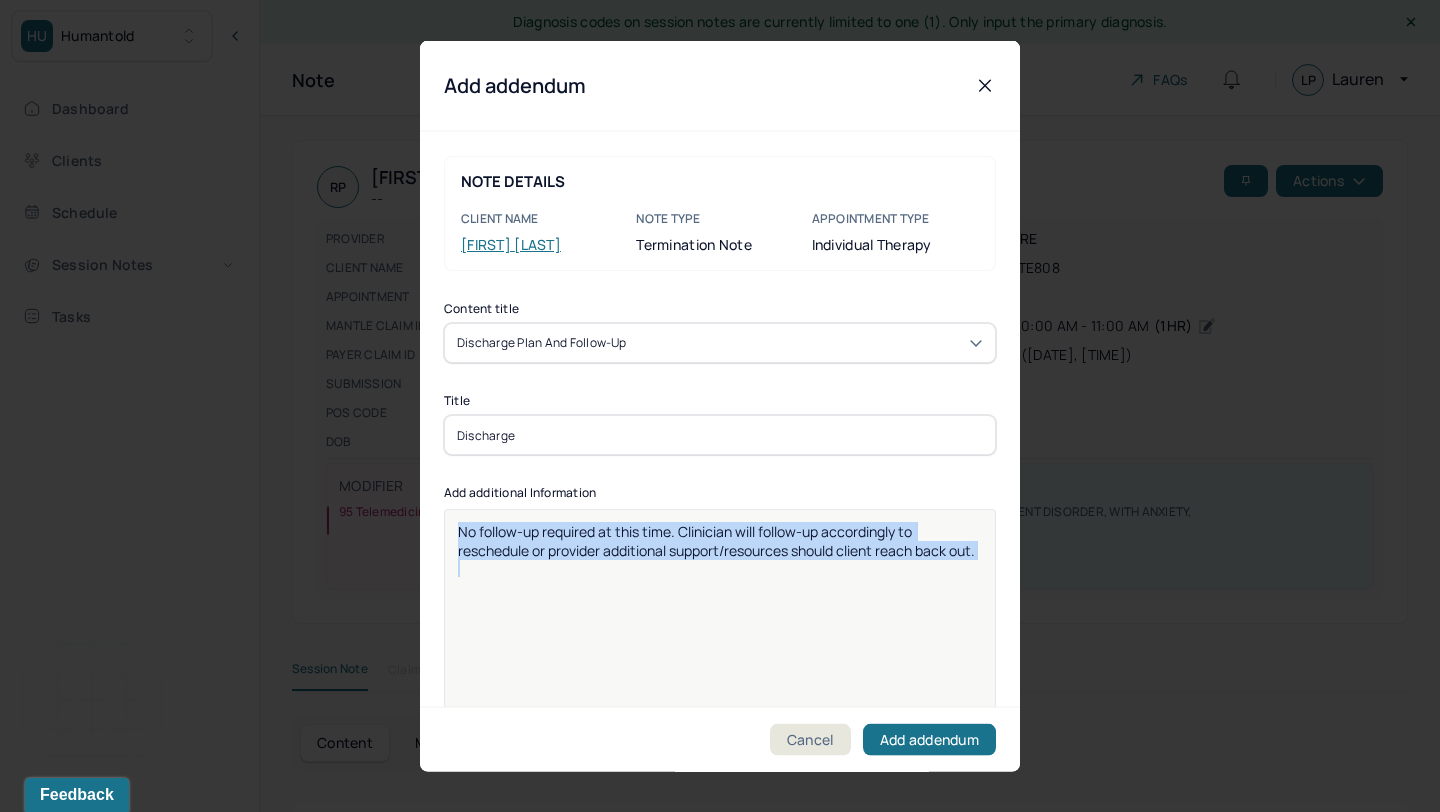 drag, startPoint x: 459, startPoint y: 534, endPoint x: 907, endPoint y: 601, distance: 452.98233 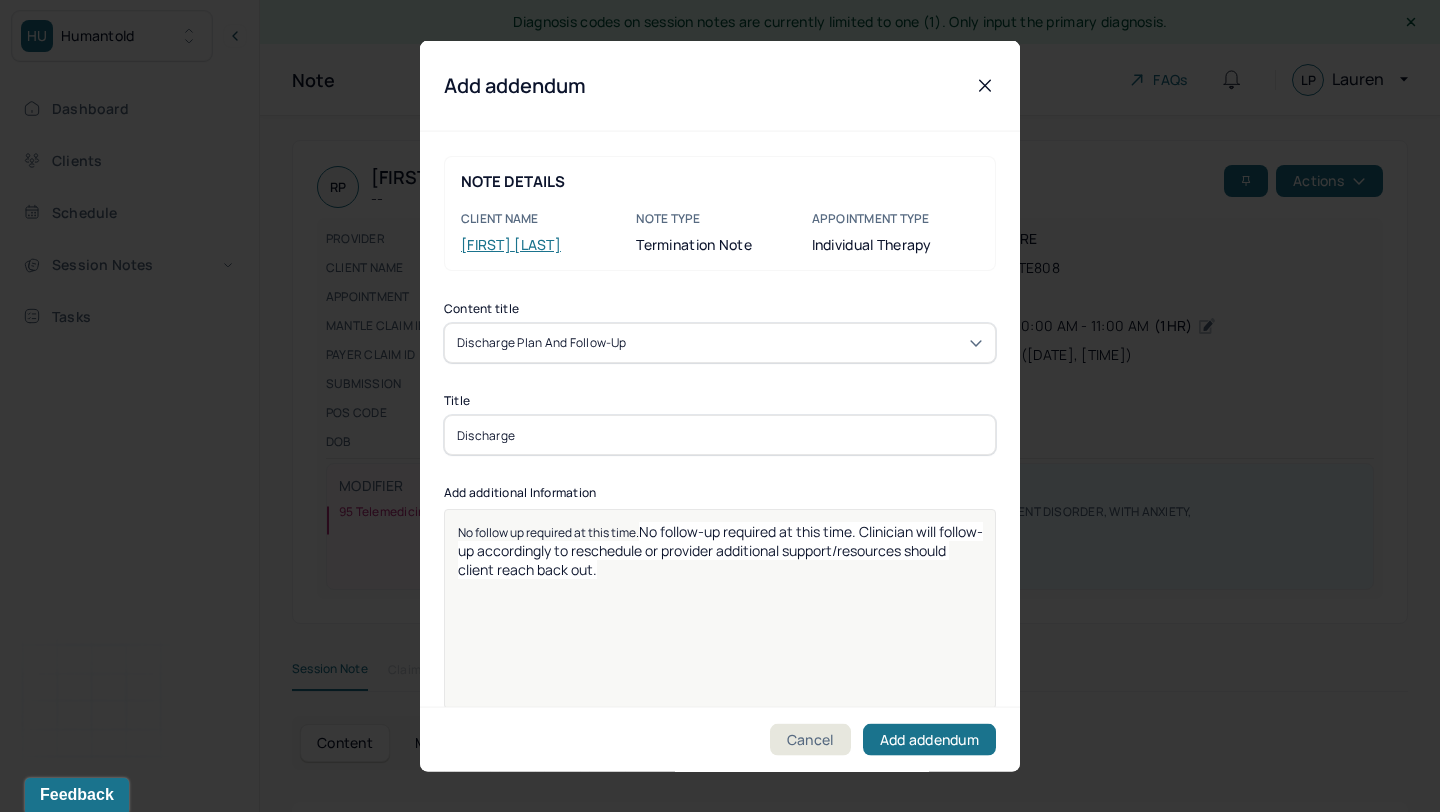 click on "No follow up required at this time." at bounding box center (548, 532) 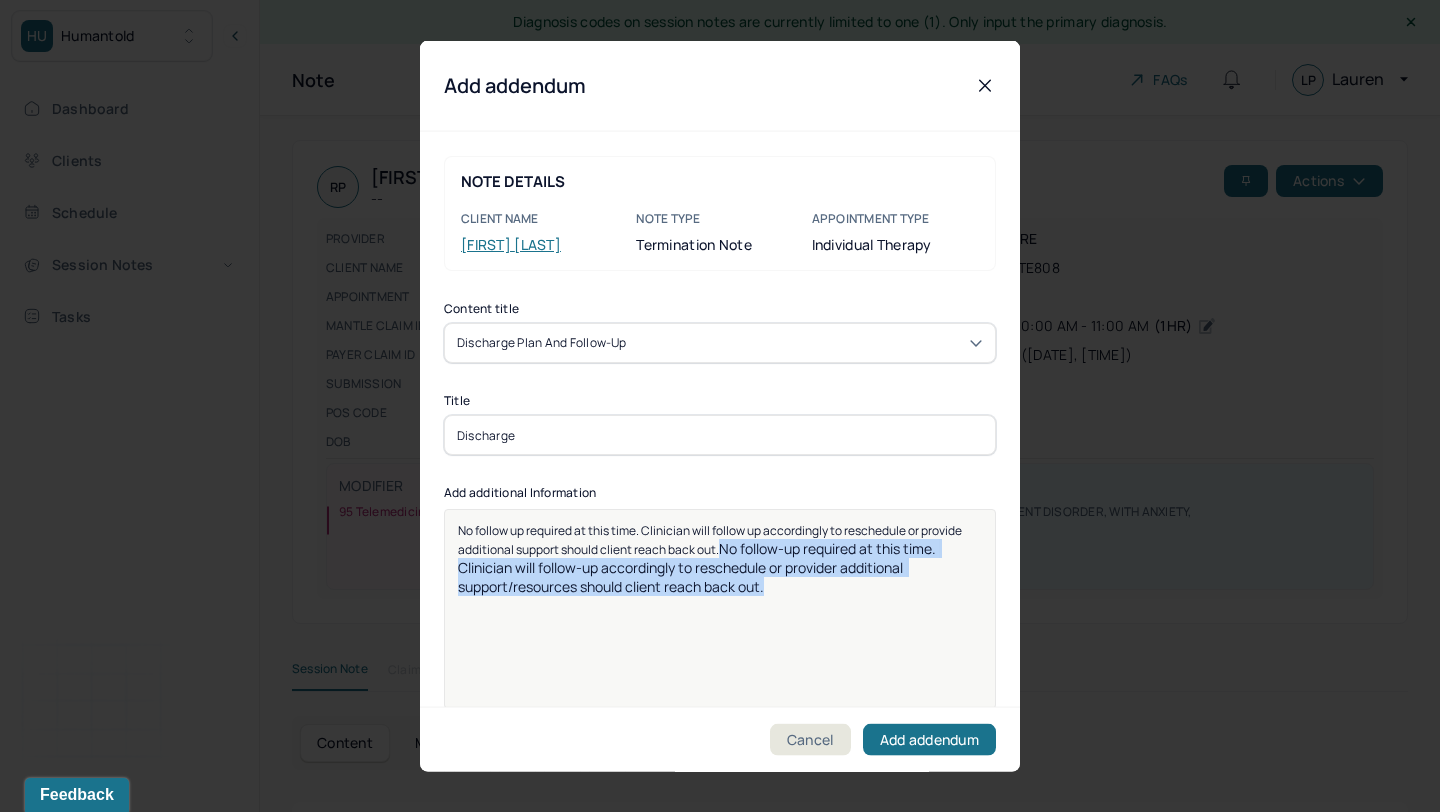 drag, startPoint x: 722, startPoint y: 548, endPoint x: 766, endPoint y: 601, distance: 68.88396 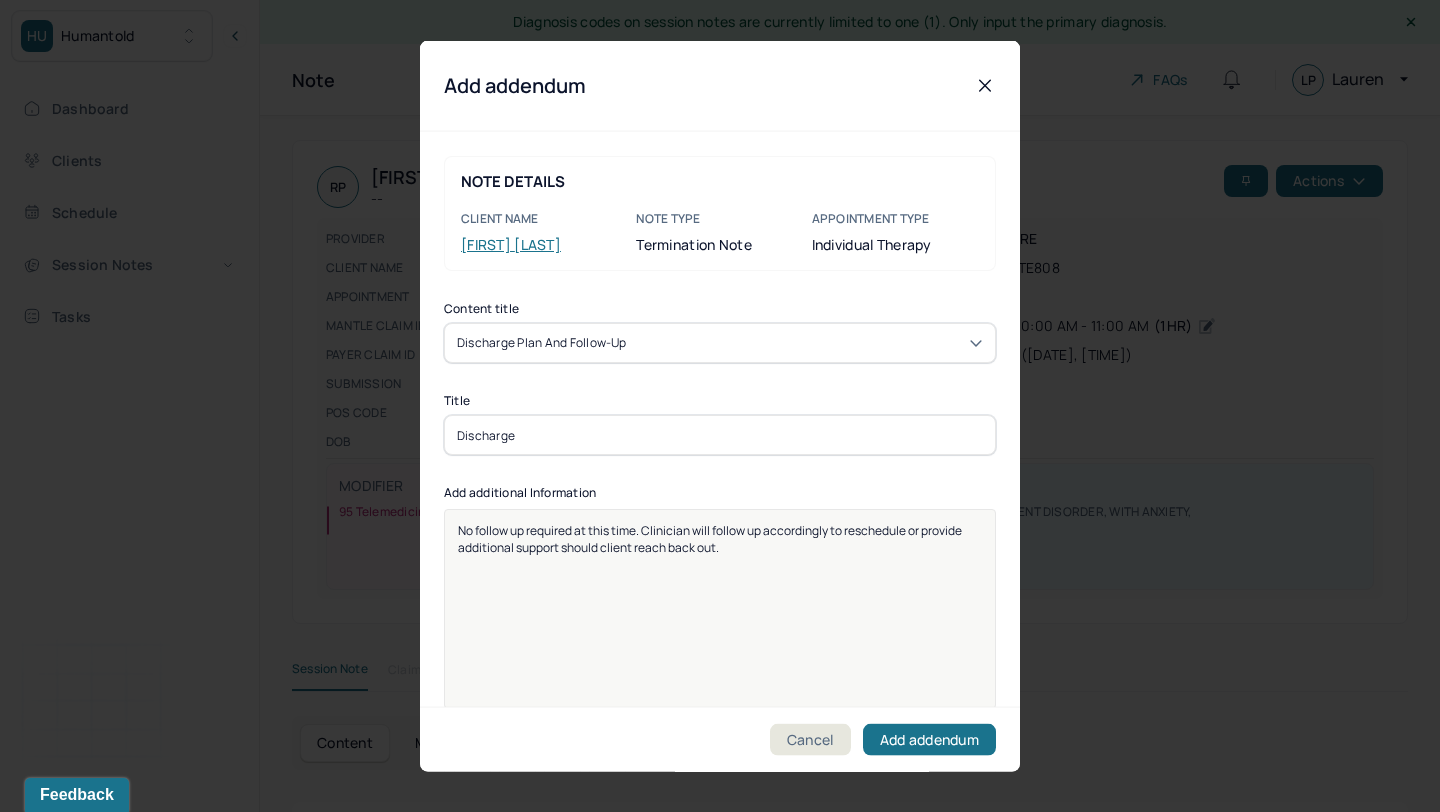 click on "No follow up required at this time. Clinician will follow up accordingly to reschedule or provide additional support should client reach back out." at bounding box center [720, 539] 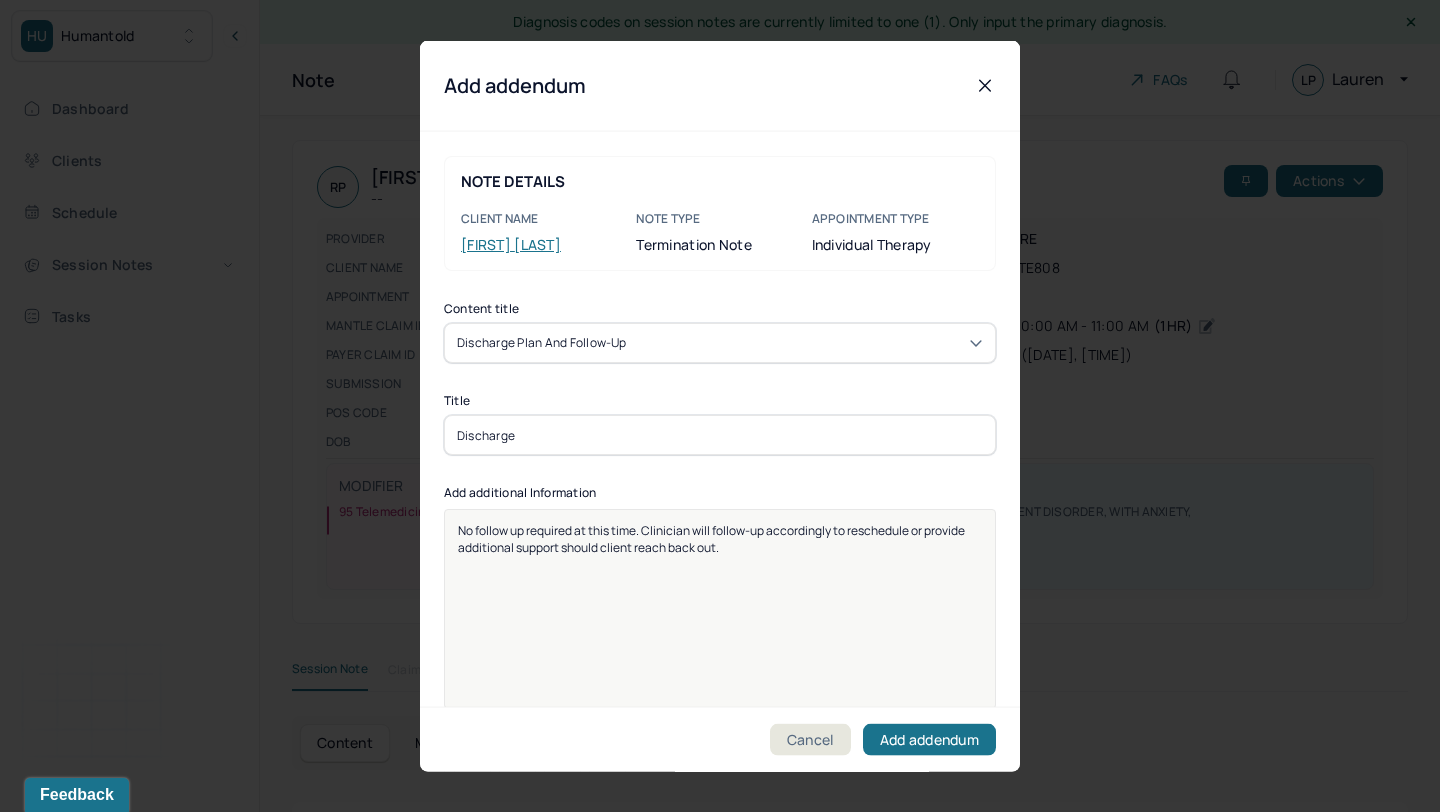 click on "No follow up required at this time. Clinician will follow-up accordingly to reschedule or provide additional support should client reach back out." at bounding box center [712, 539] 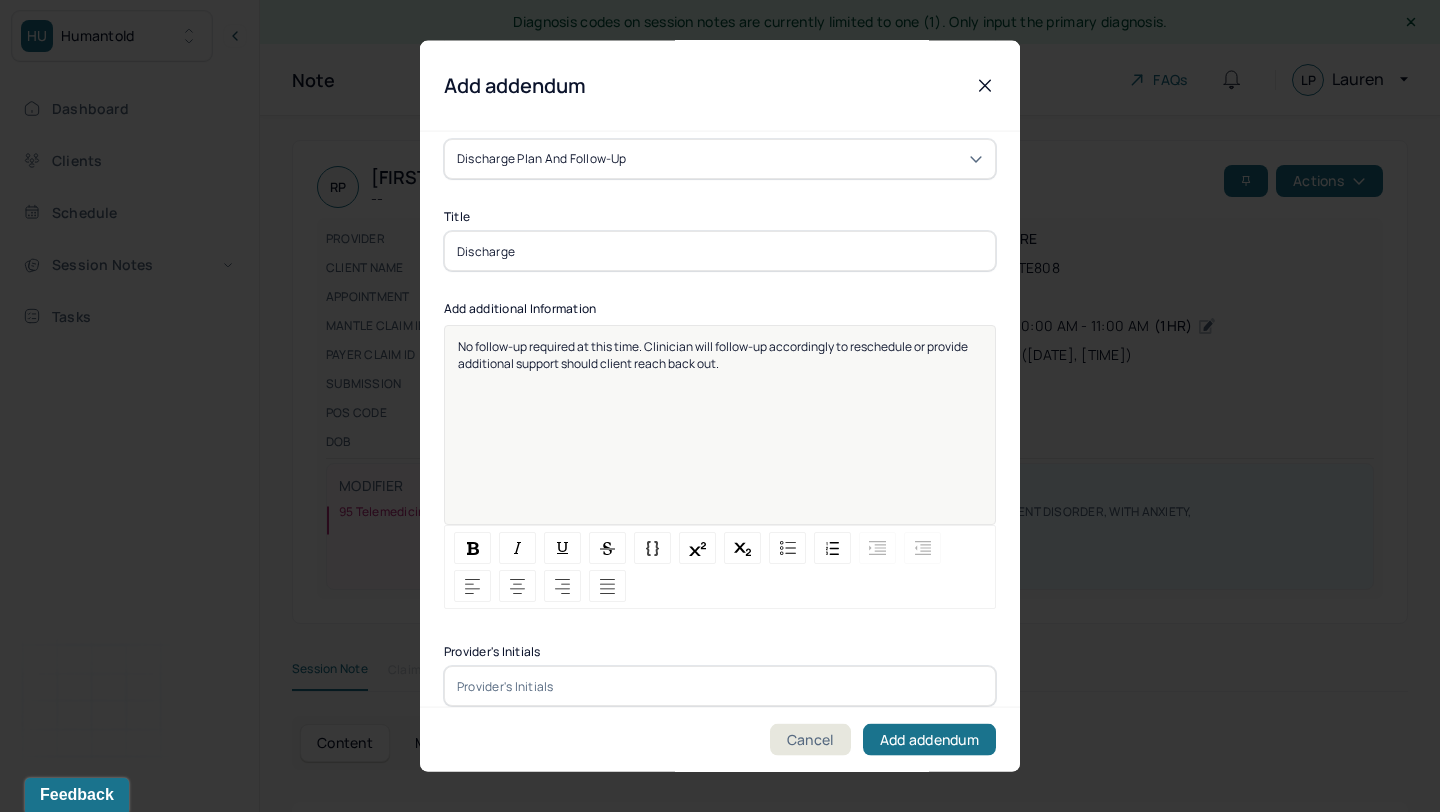 scroll, scrollTop: 206, scrollLeft: 0, axis: vertical 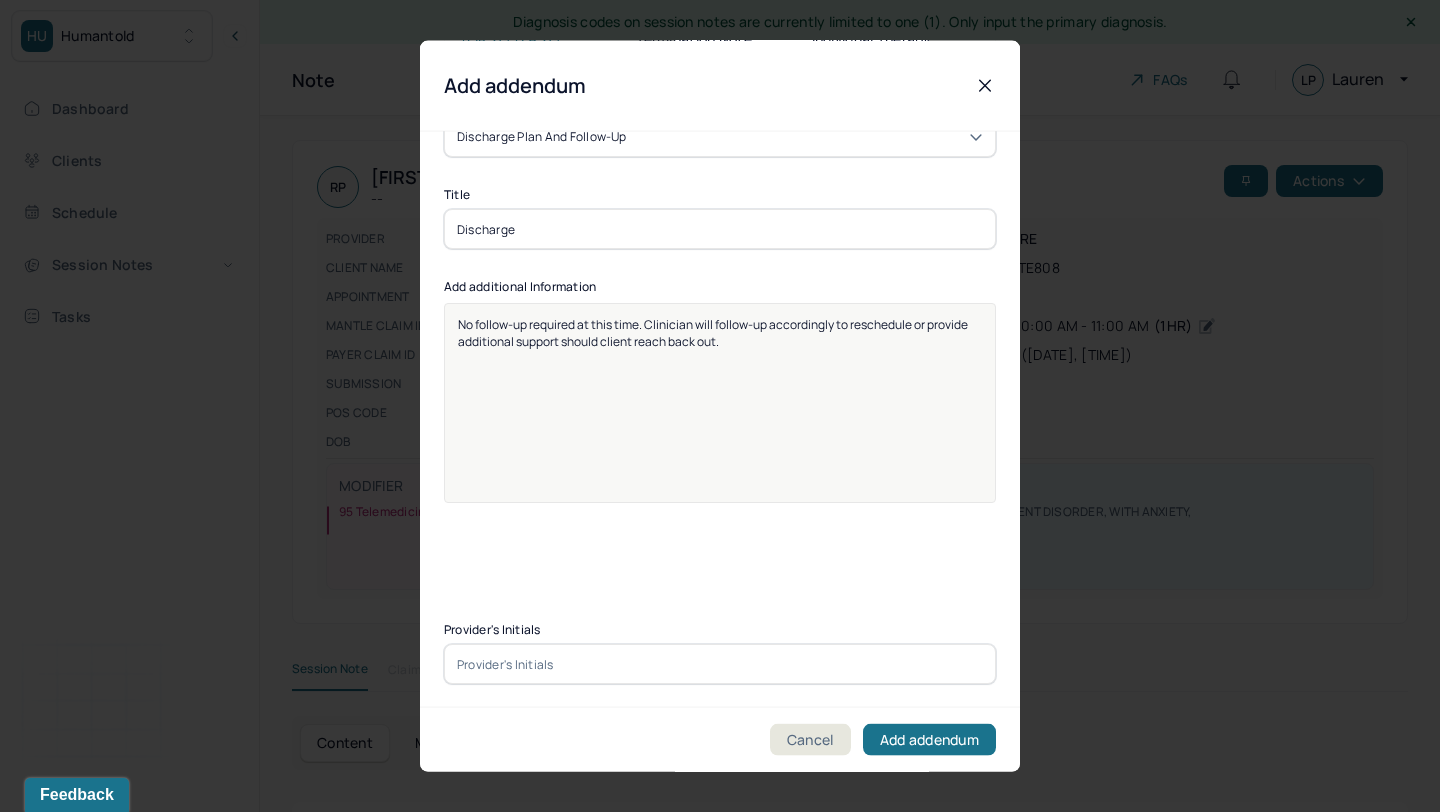 click at bounding box center (720, 664) 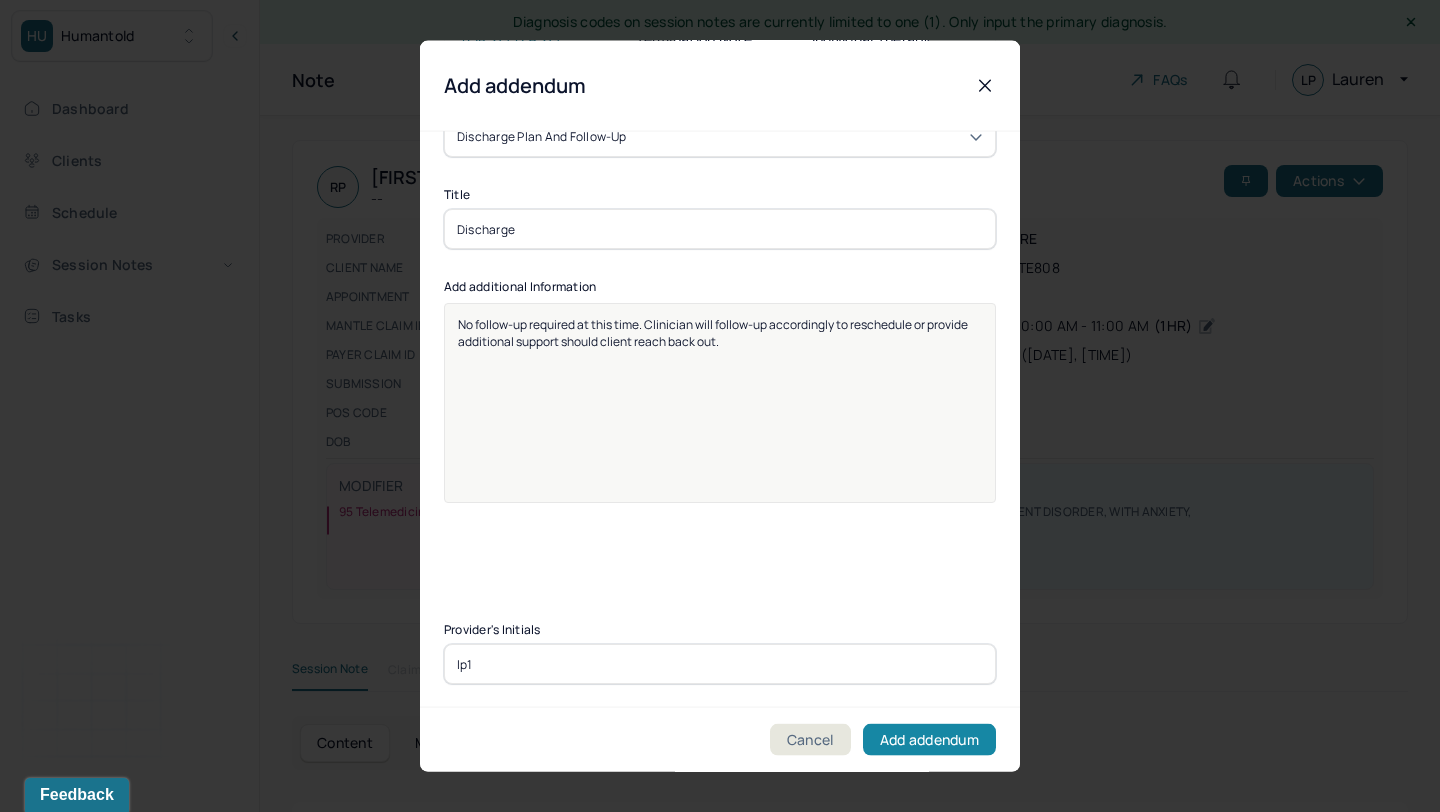 type on "lp1" 